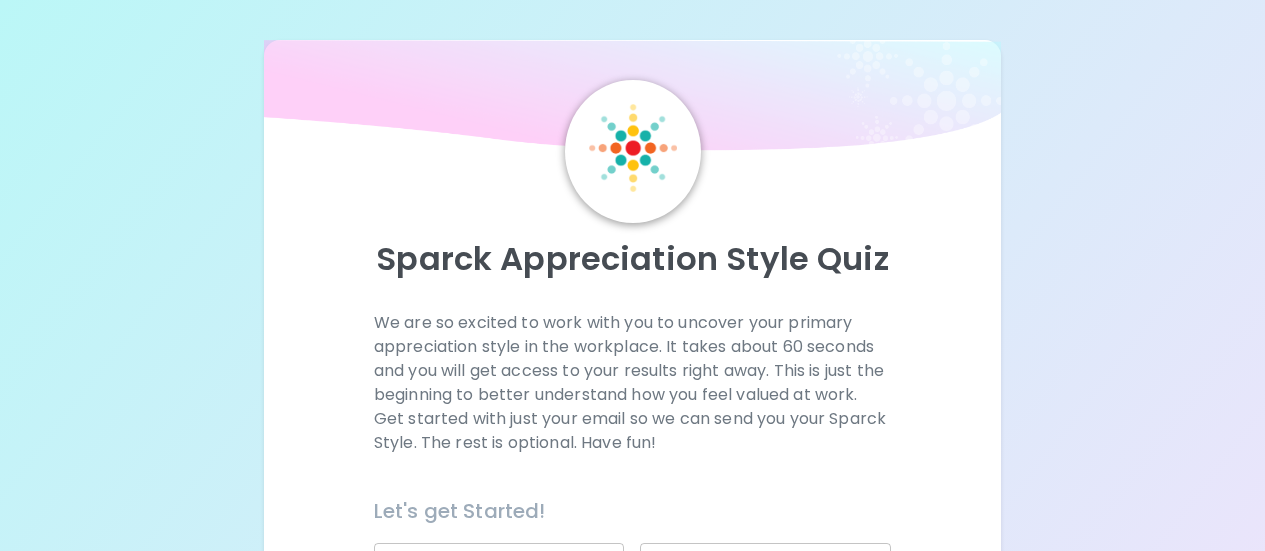 scroll, scrollTop: 0, scrollLeft: 0, axis: both 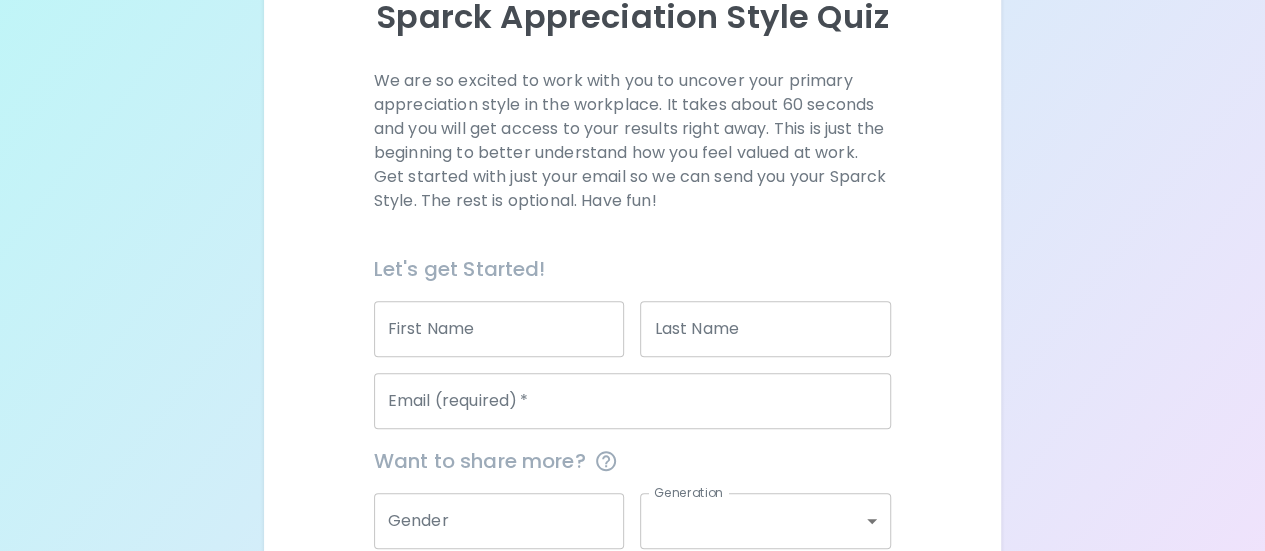 click on "First Name" at bounding box center (499, 329) 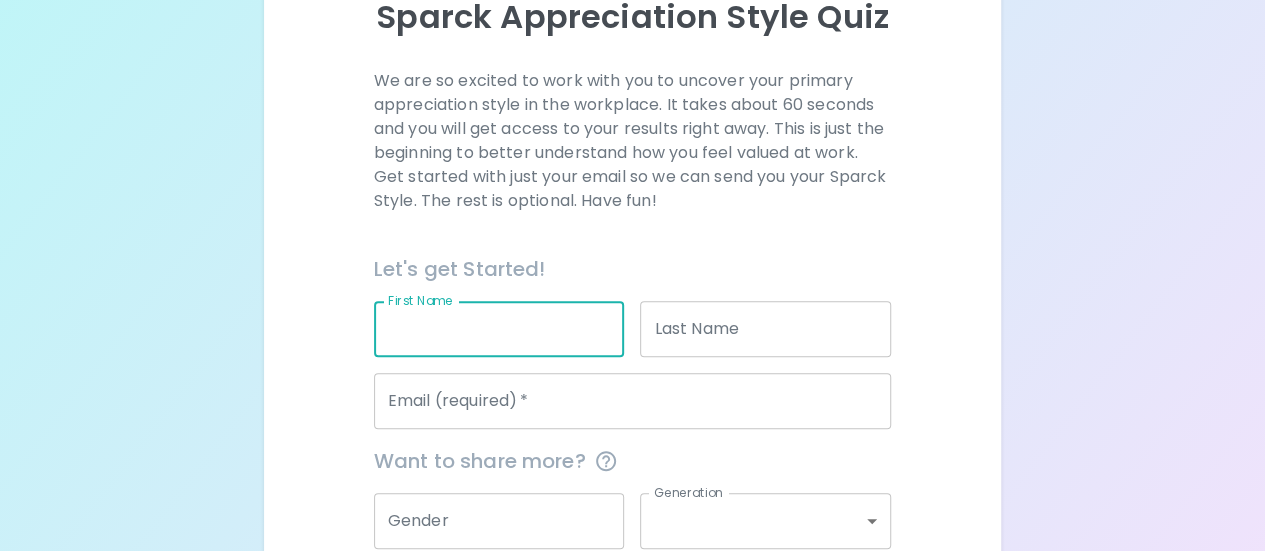 type on "[FIRST]" 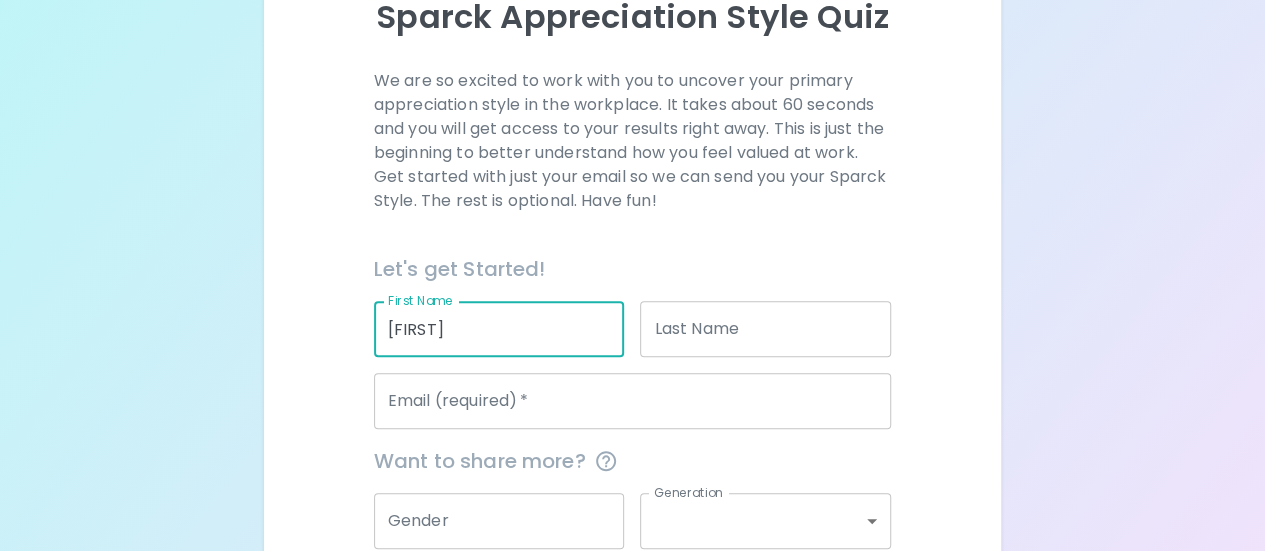 type on "[LAST]" 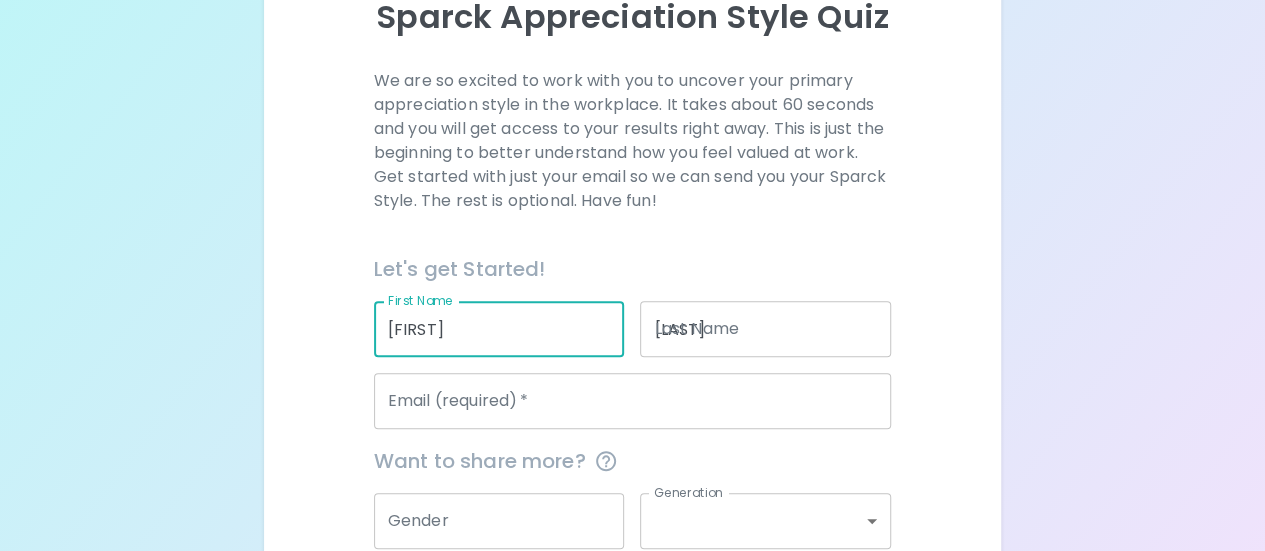 type on "[FIRST].[LAST]@[example.com]" 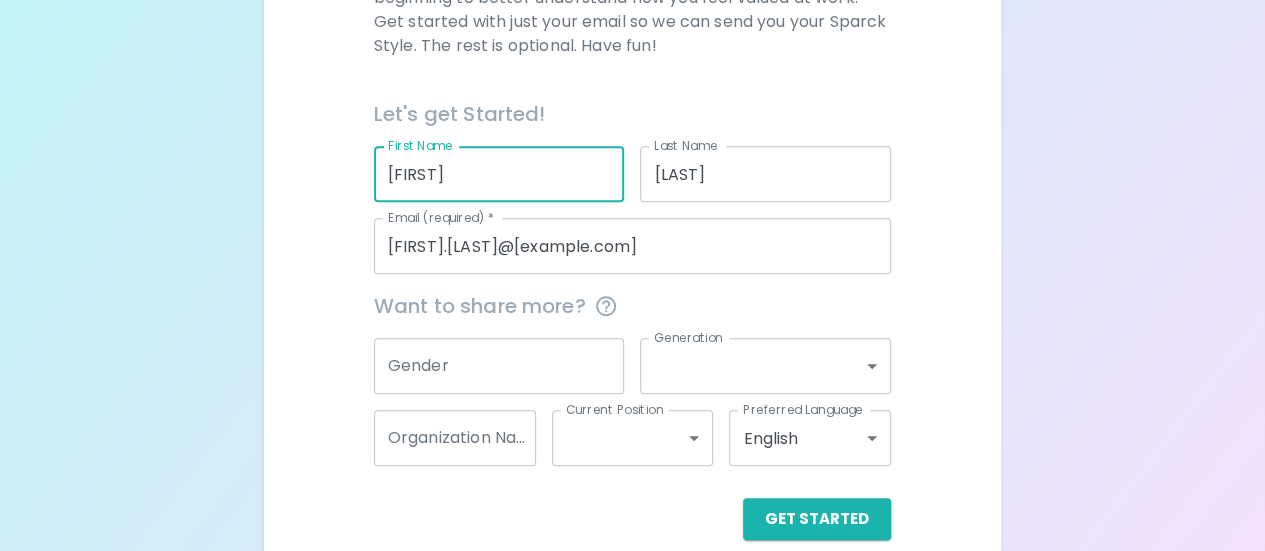 scroll, scrollTop: 425, scrollLeft: 0, axis: vertical 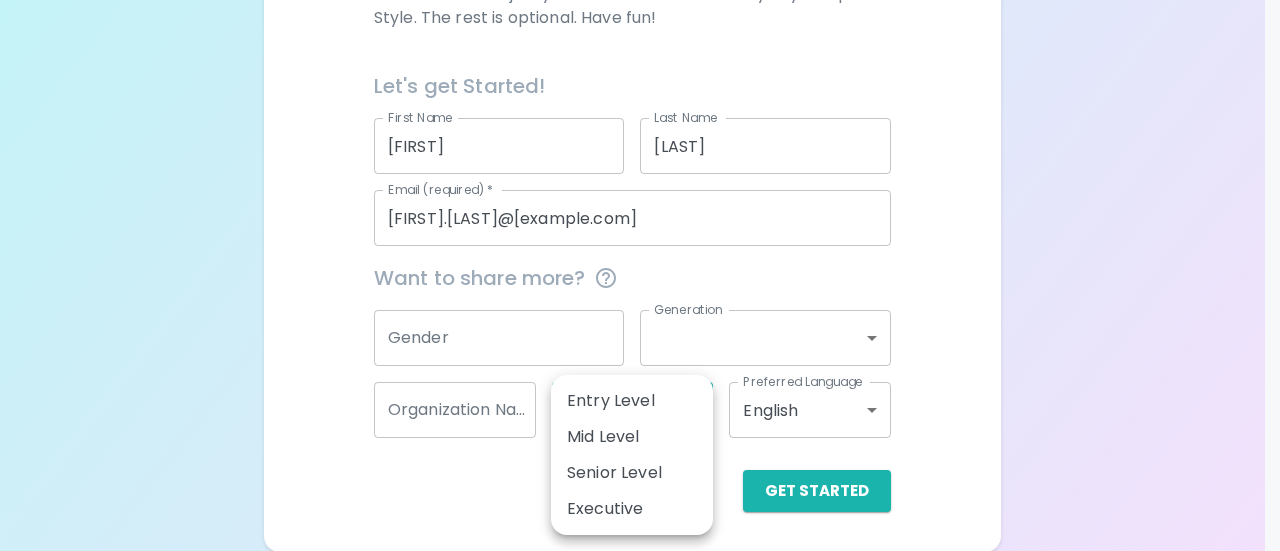 click on "[LAST] Appreciation Style Quiz We are so excited to work with you to uncover your primary appreciation style in the workplace. It takes about 60 seconds and you will get access to your results right away. This is just the beginning to better understand how you feel valued at work. Get started with just your email so we can send you your Sparck Style. The rest is optional. Have fun! Let's get Started! First Name [FIRST] First Name Last Name [LAST] Last Name Email (required)   * [FIRST].[LAST]@[example.com] Email (required)   * Want to share more? Gender Gender Generation ​ Generation Organization Name Organization Name Current Position ​ Current Position Preferred Language English en Preferred Language Get Started   English Español العربية‏ Português Entry Level Mid Level Senior Level Executive" at bounding box center [640, 63] 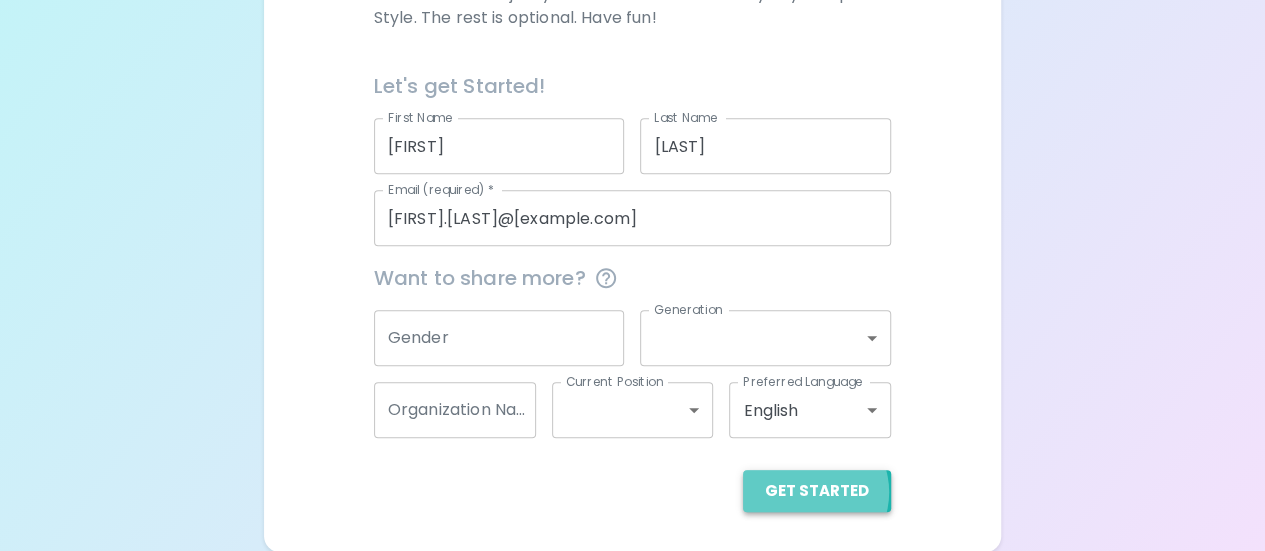 click on "Get Started" at bounding box center [817, 491] 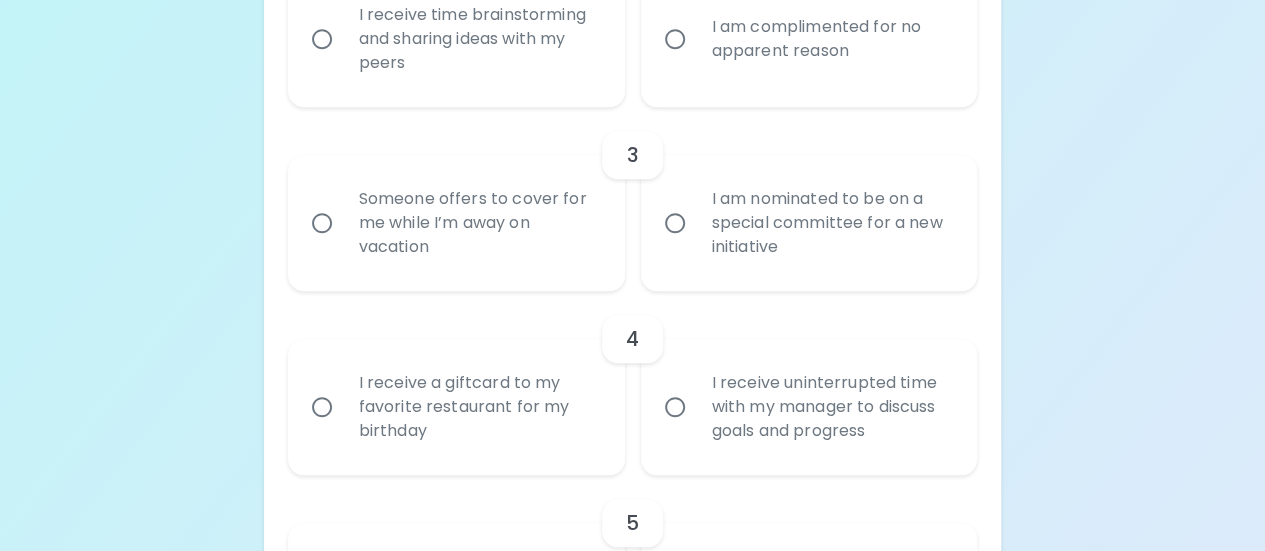 scroll, scrollTop: 778, scrollLeft: 0, axis: vertical 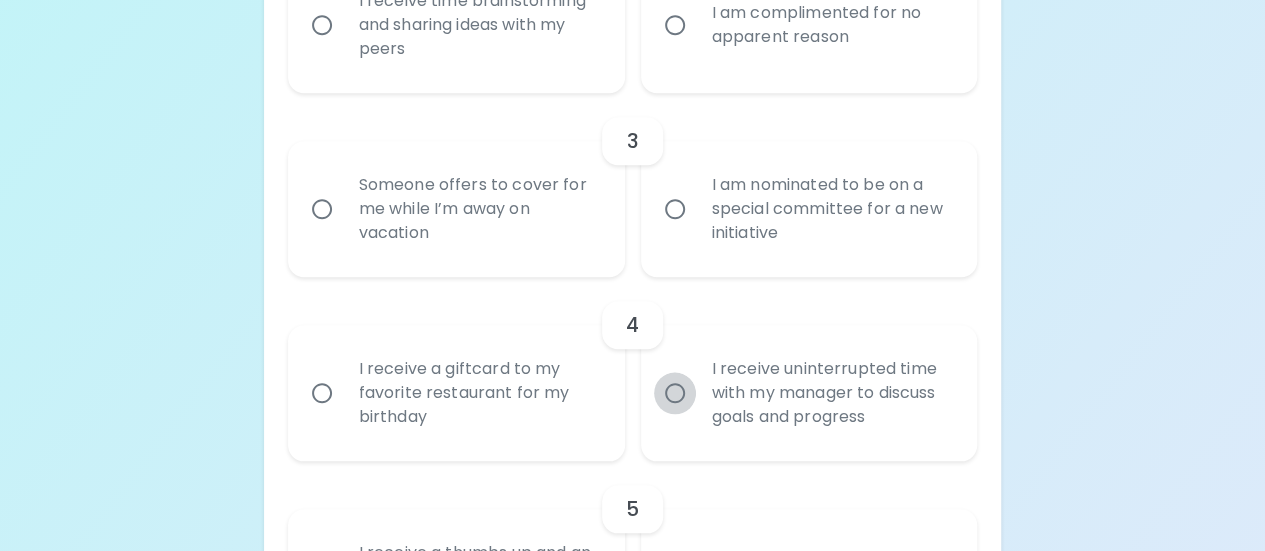 click on "I receive uninterrupted time with my manager to discuss goals and progress" at bounding box center (675, 393) 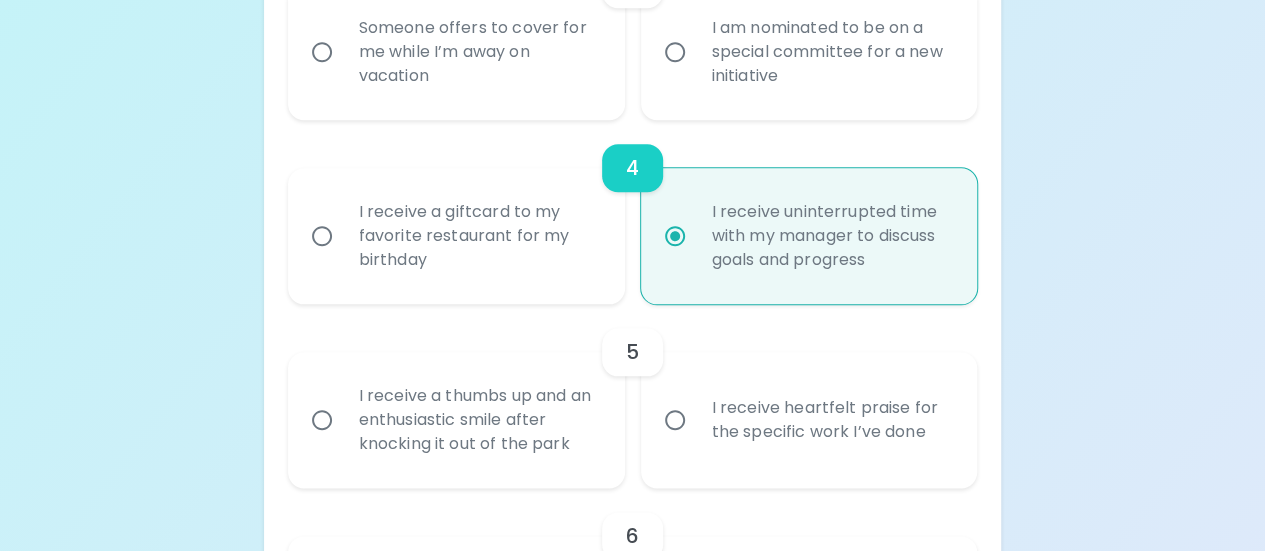 scroll, scrollTop: 938, scrollLeft: 0, axis: vertical 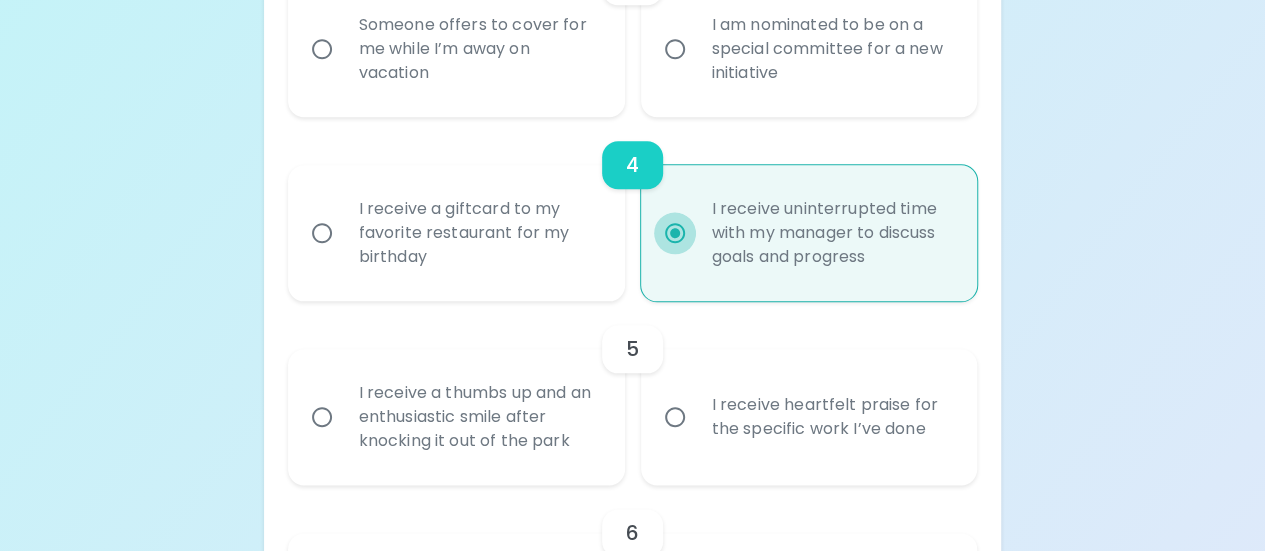 click on "I receive uninterrupted time with my manager to discuss goals and progress" at bounding box center (675, 233) 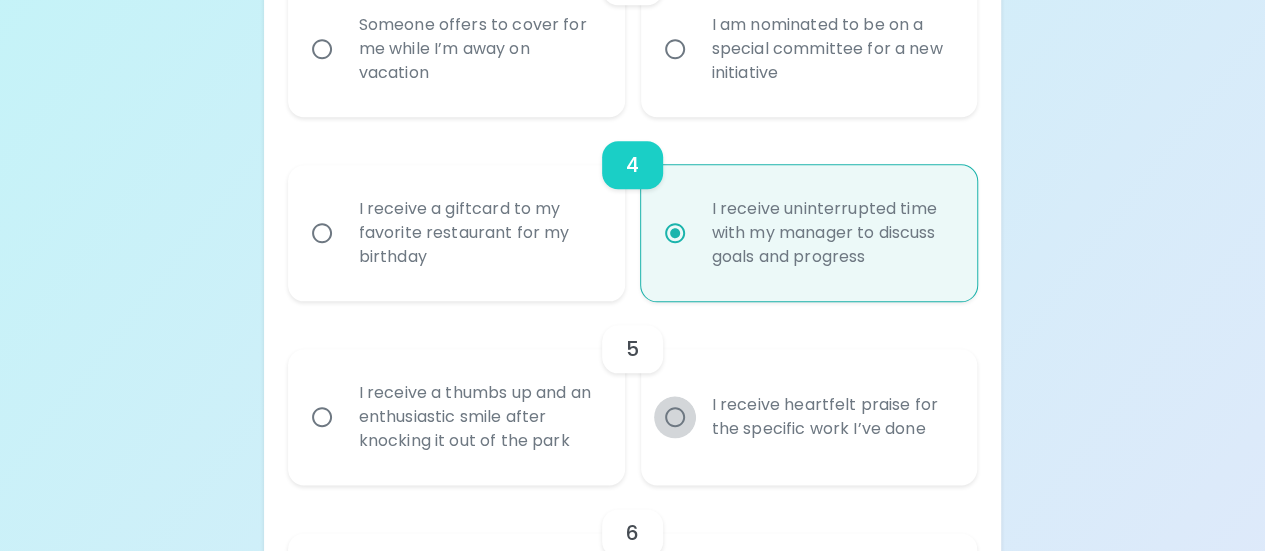 click on "I receive heartfelt praise for the specific work I’ve done" at bounding box center (675, 417) 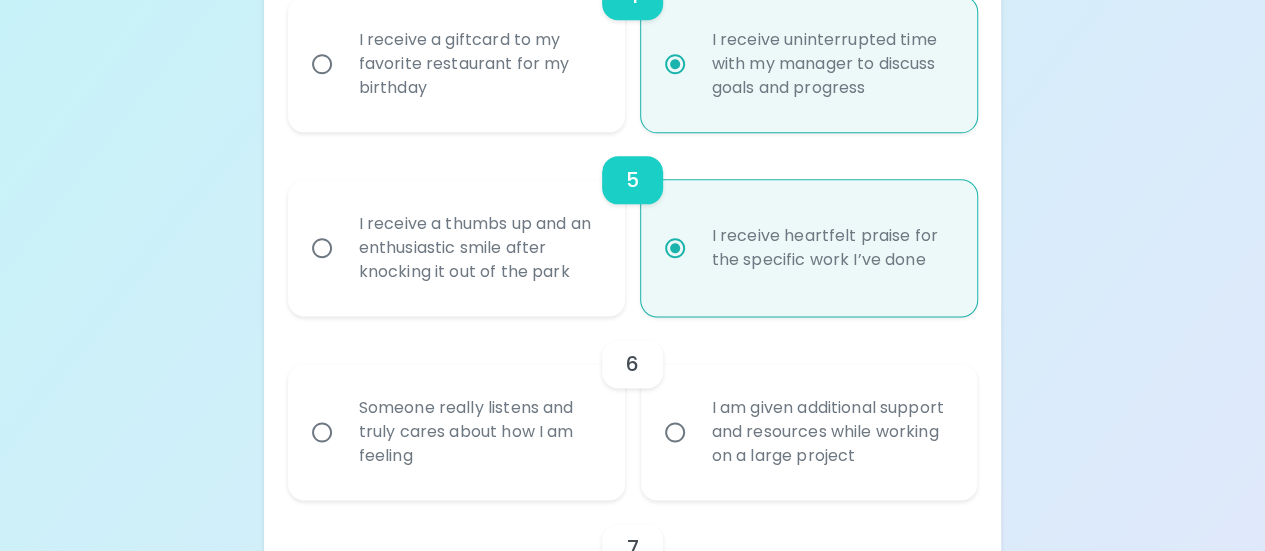 scroll, scrollTop: 1095, scrollLeft: 0, axis: vertical 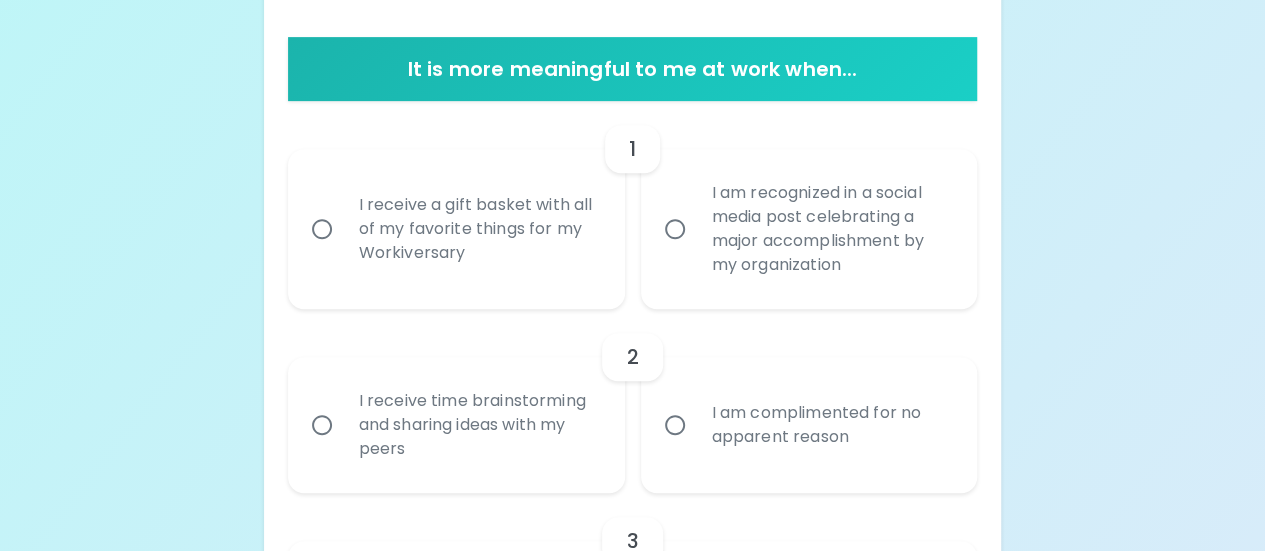 radio on "true" 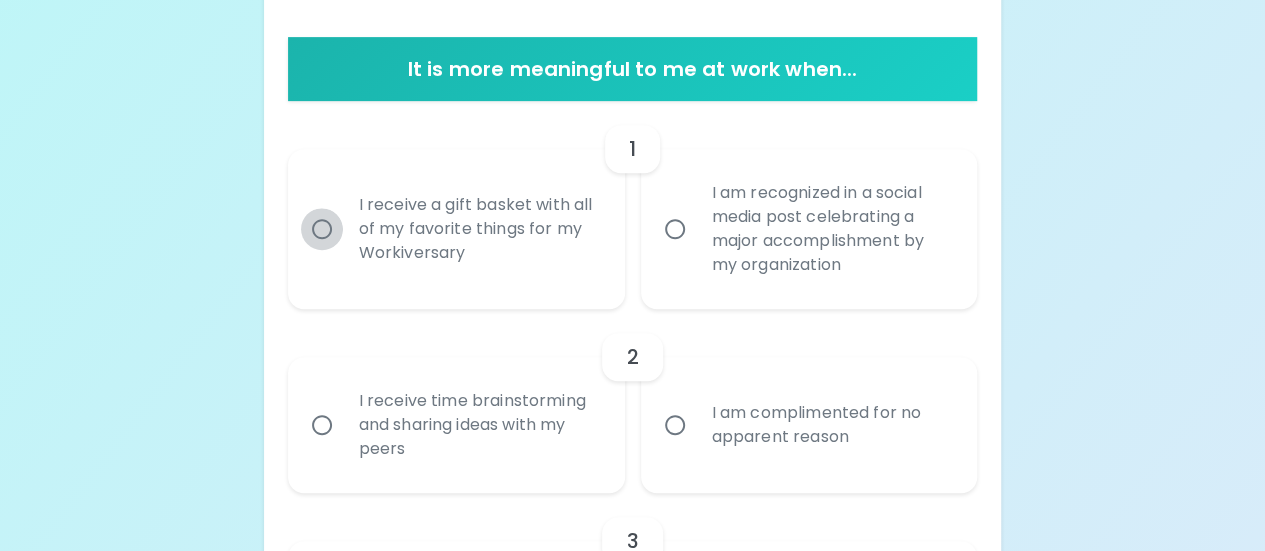 click on "I receive a gift basket with all of my favorite things for my Workiversary" at bounding box center (322, 229) 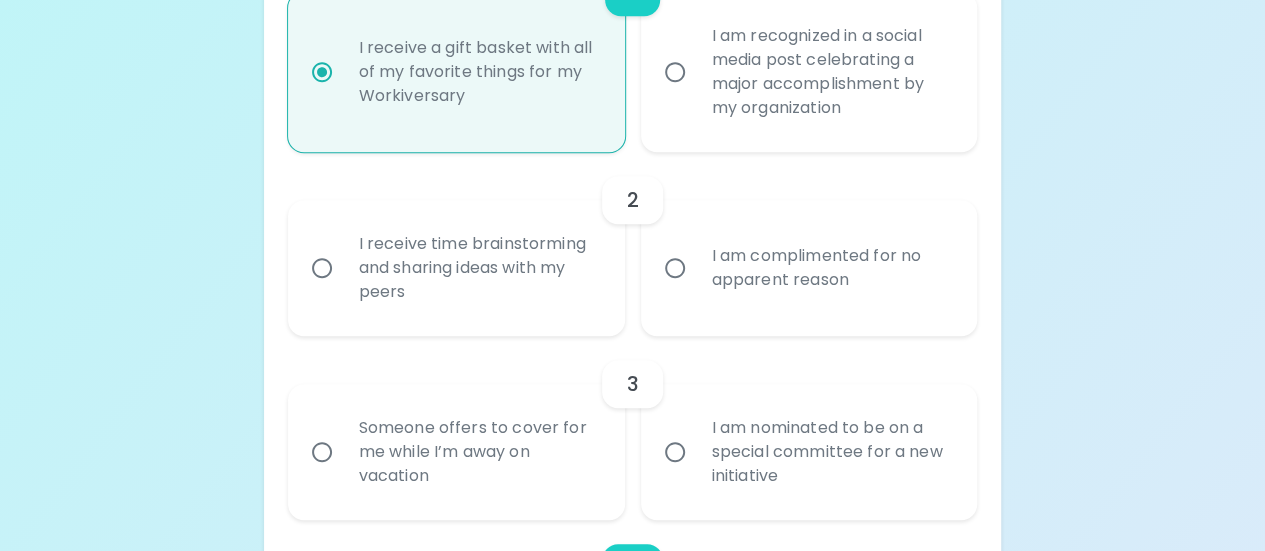 scroll, scrollTop: 538, scrollLeft: 0, axis: vertical 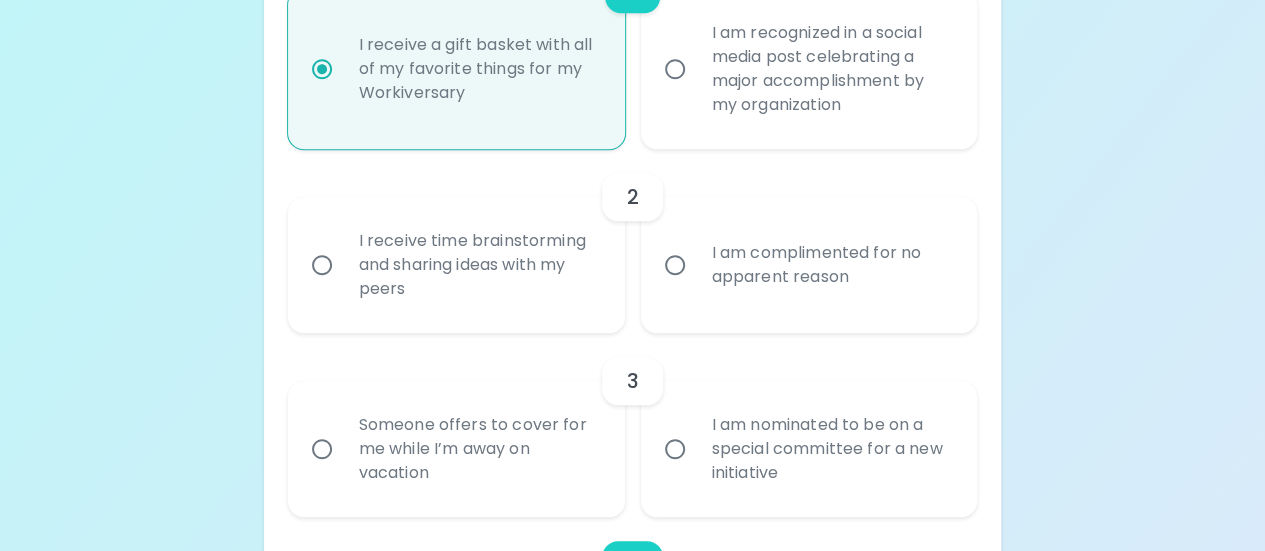 radio on "true" 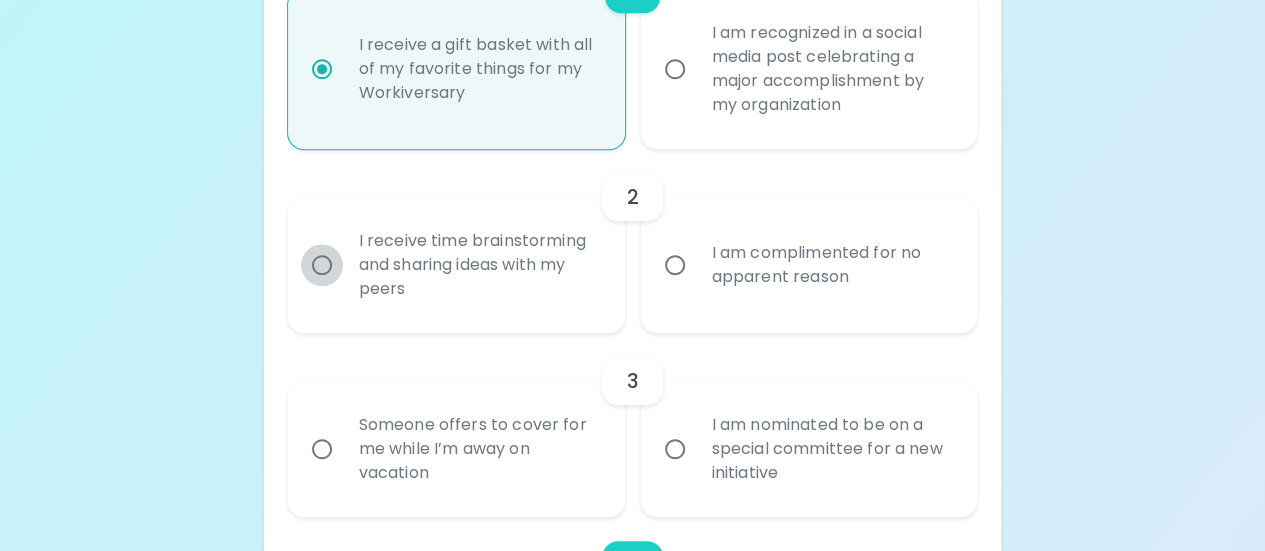 click on "I receive time brainstorming and sharing ideas with my peers" at bounding box center (322, 265) 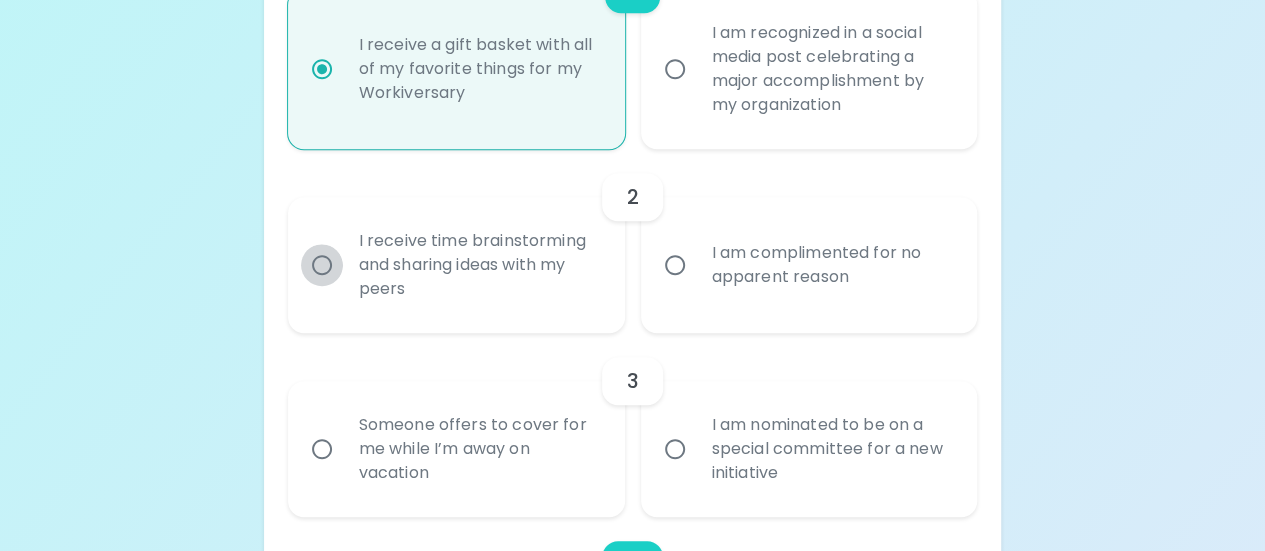 radio on "false" 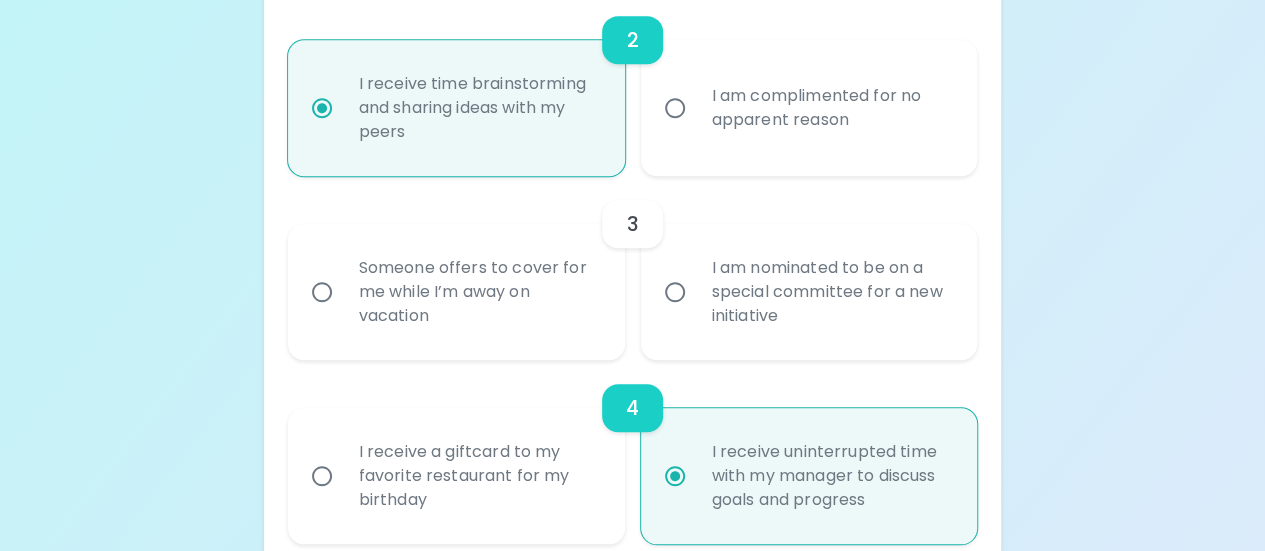 scroll, scrollTop: 698, scrollLeft: 0, axis: vertical 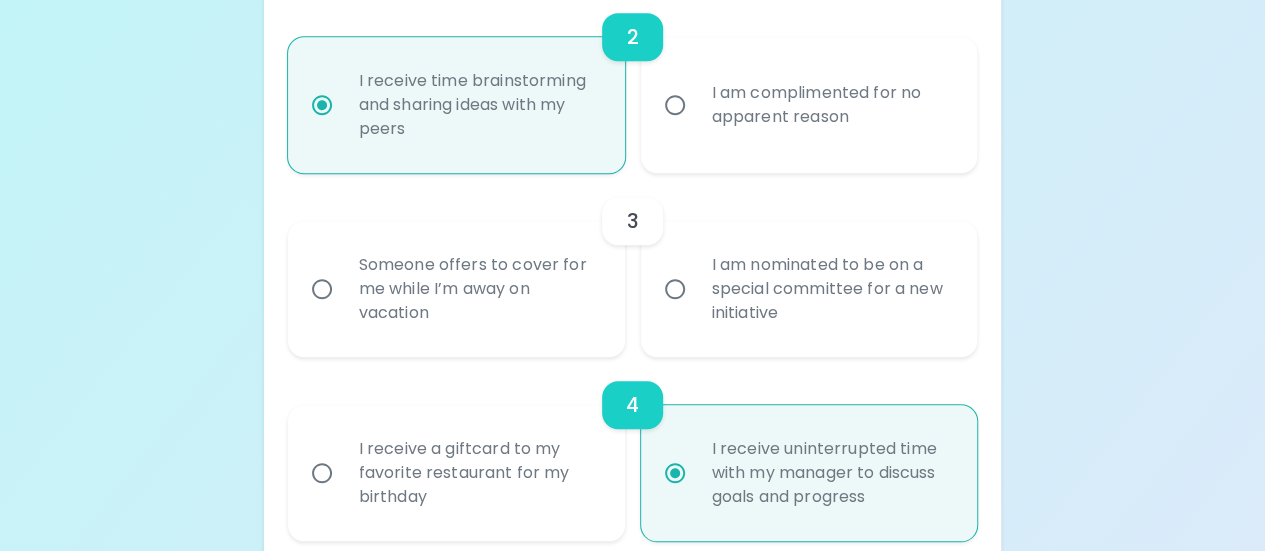 radio on "true" 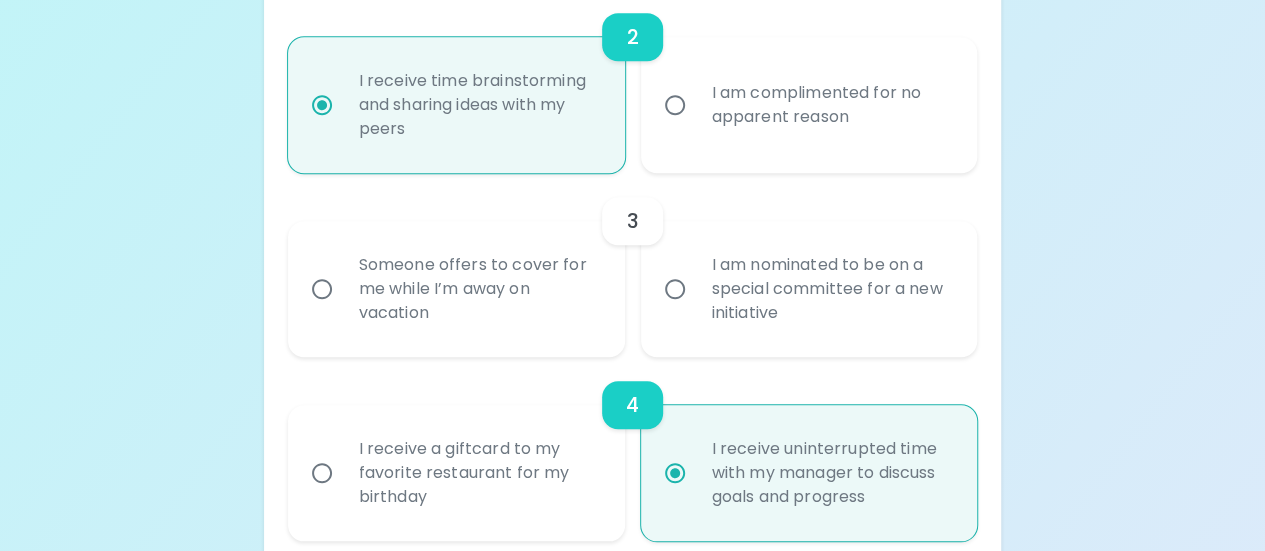 radio on "false" 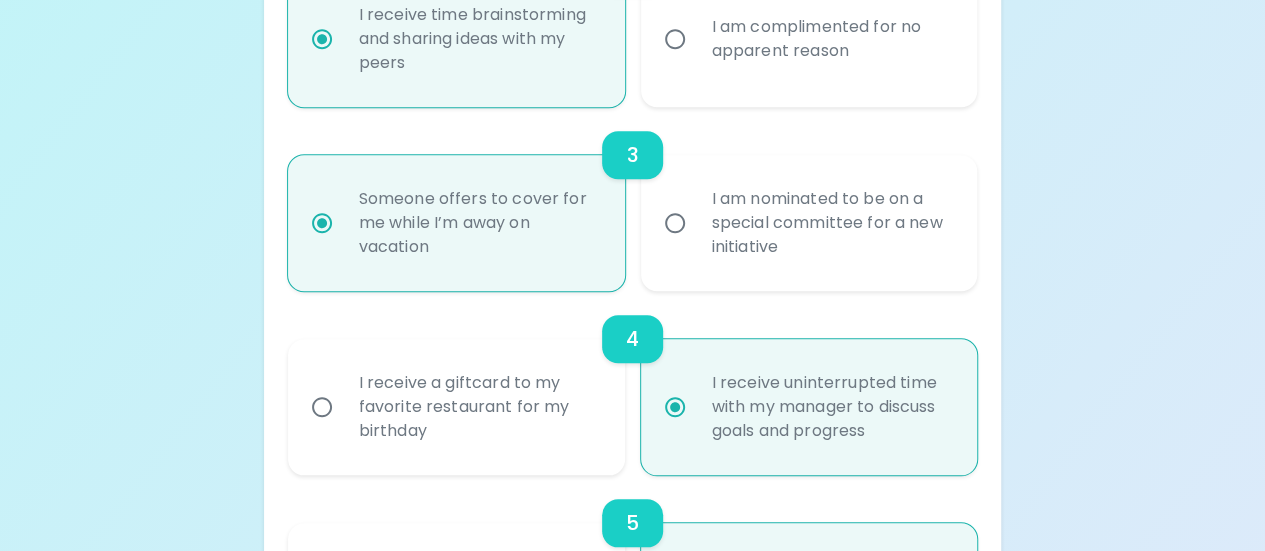 scroll, scrollTop: 858, scrollLeft: 0, axis: vertical 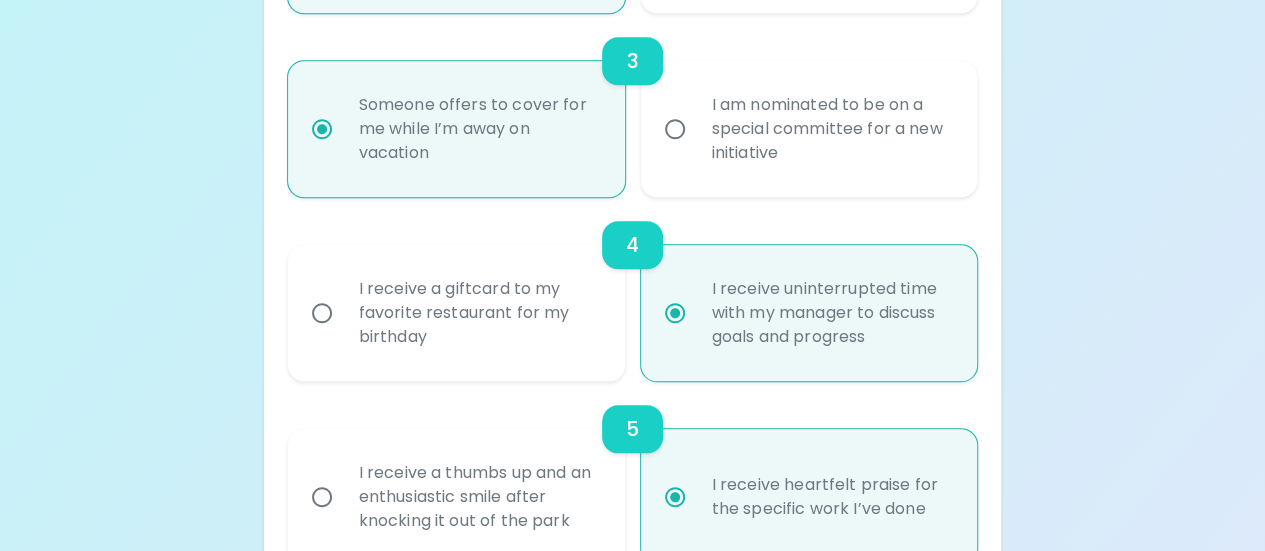 radio on "false" 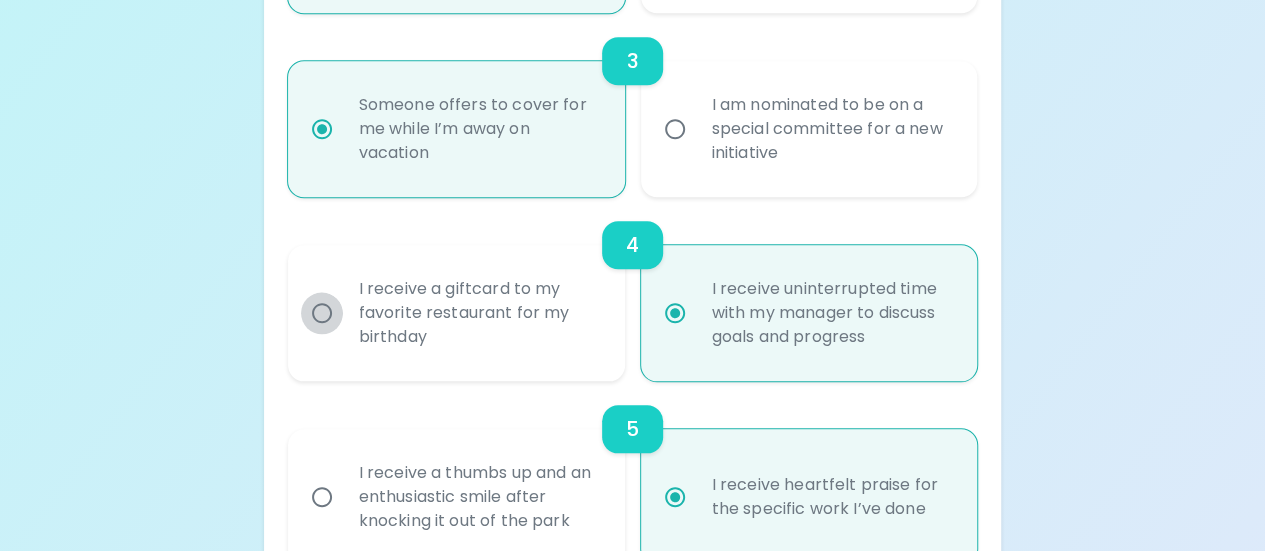 click on "I receive a giftcard to my favorite restaurant for my birthday" at bounding box center (322, 313) 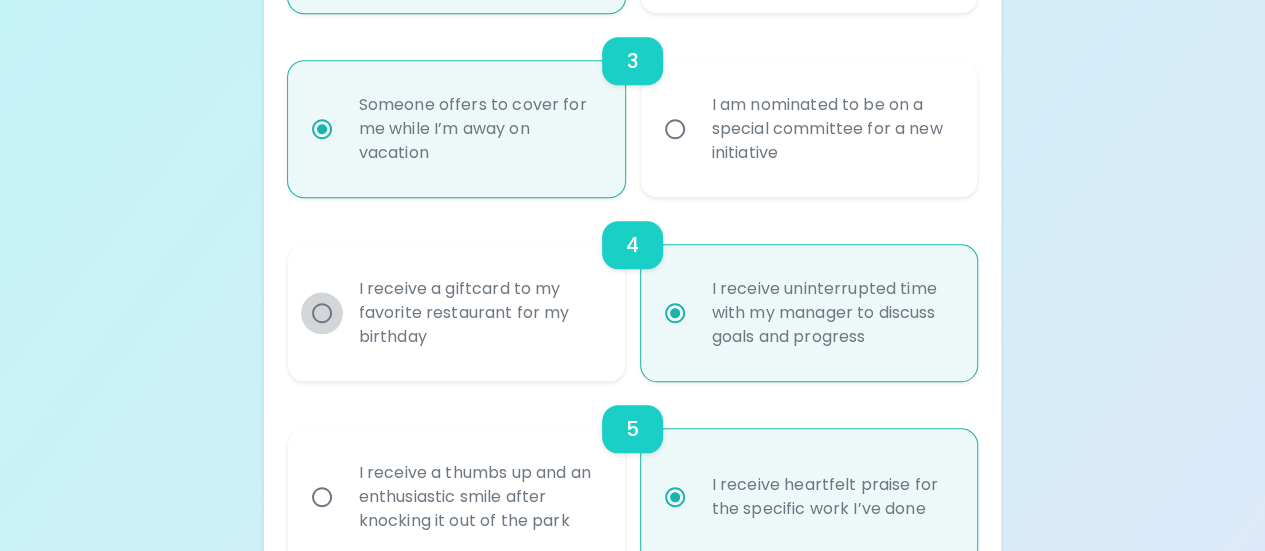 radio on "false" 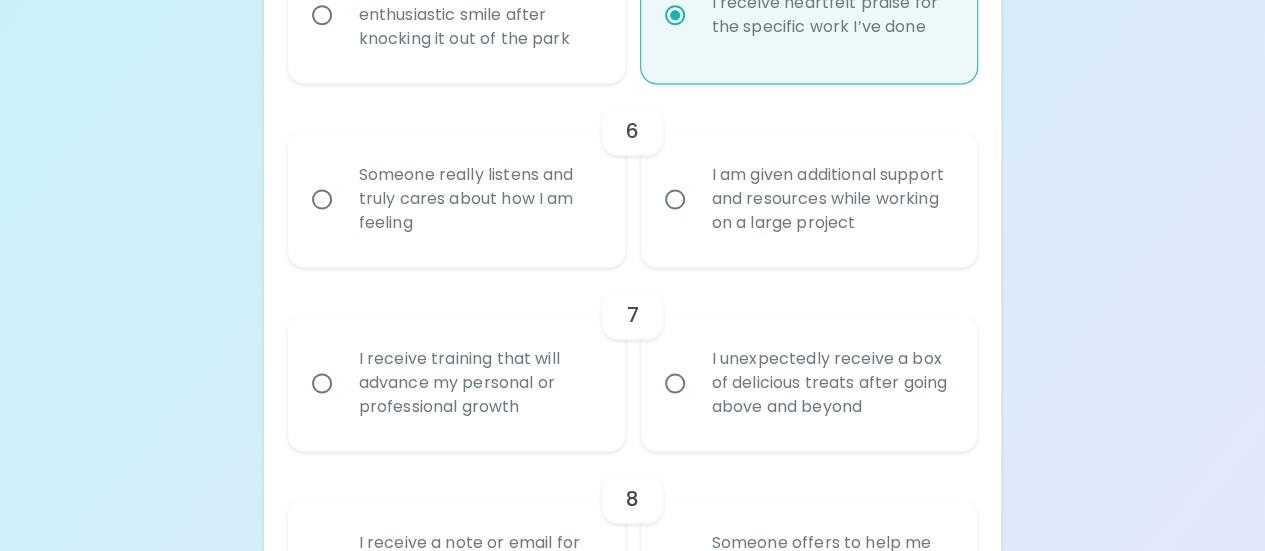 scroll, scrollTop: 1344, scrollLeft: 0, axis: vertical 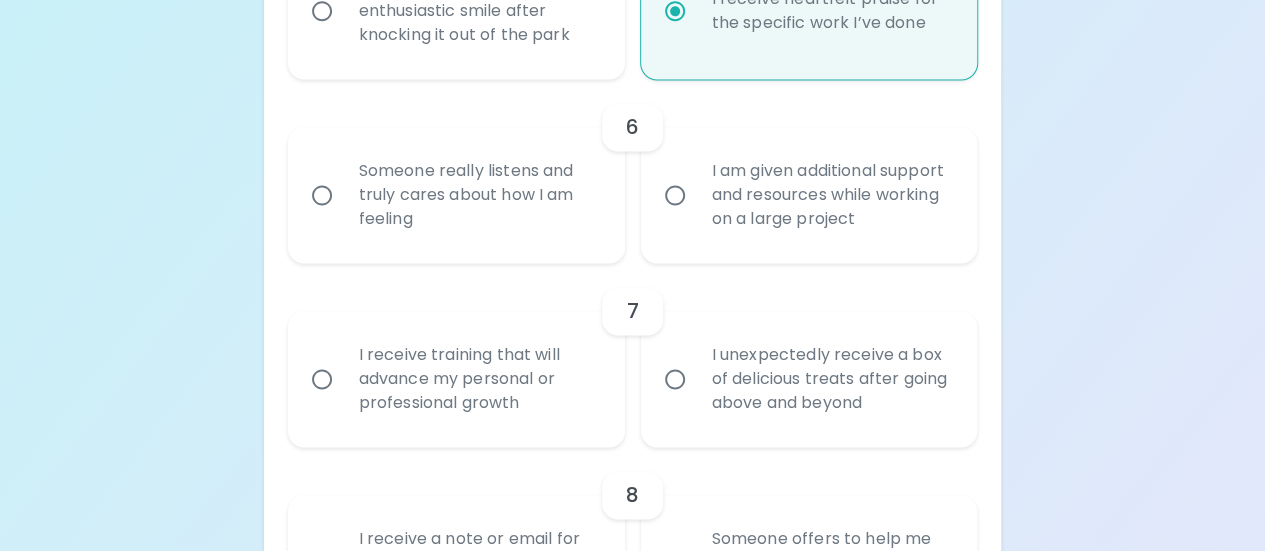 radio on "true" 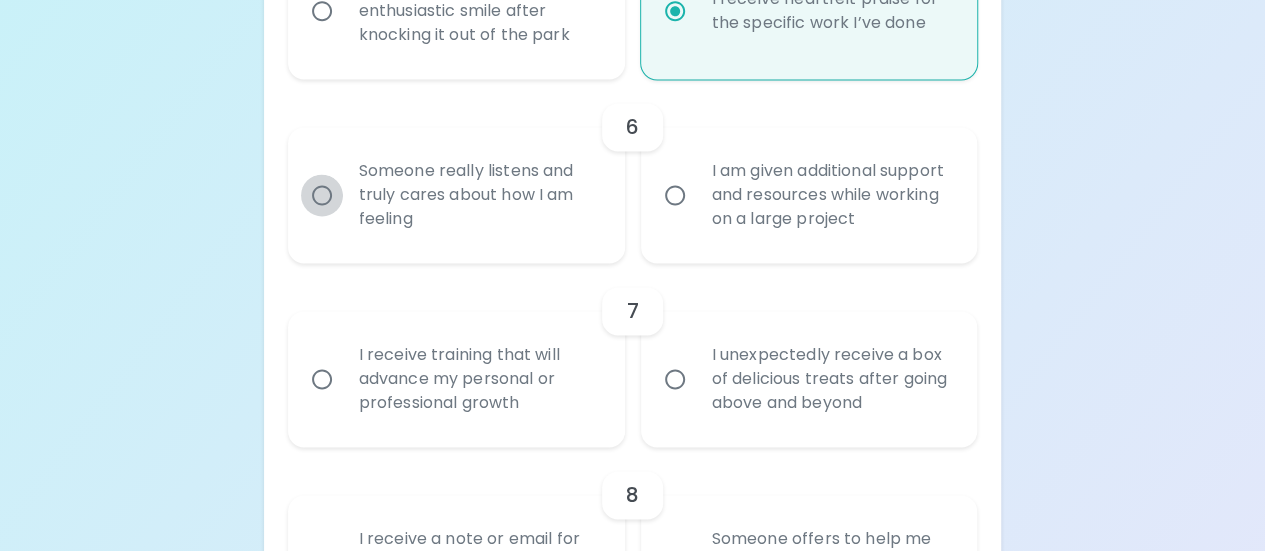click on "Someone really listens and truly cares about how I am feeling" at bounding box center [322, 195] 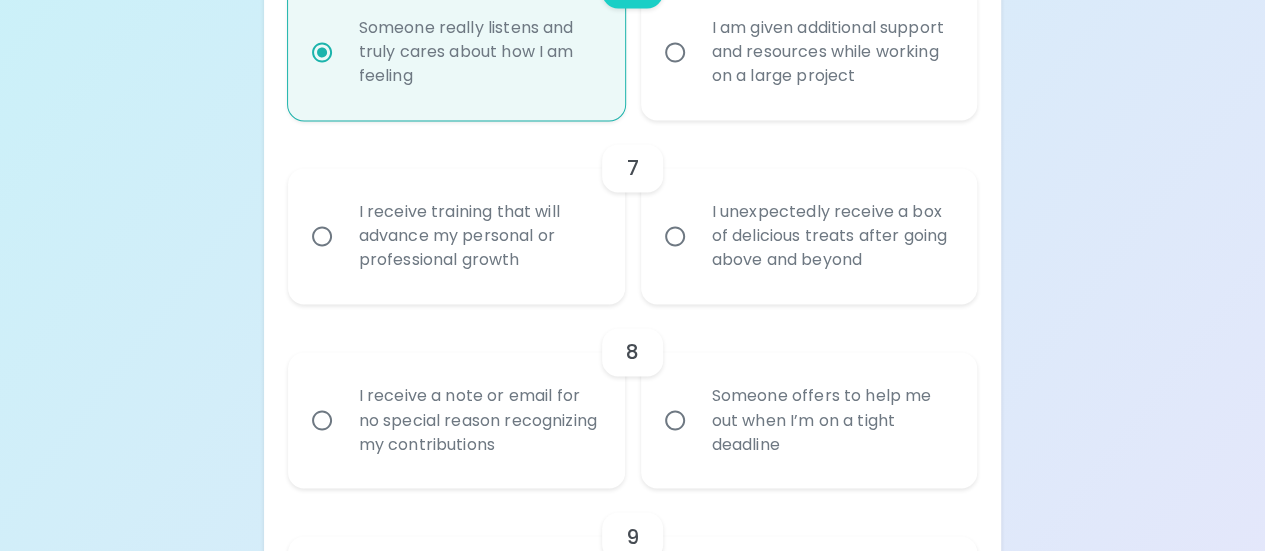 scroll, scrollTop: 1504, scrollLeft: 0, axis: vertical 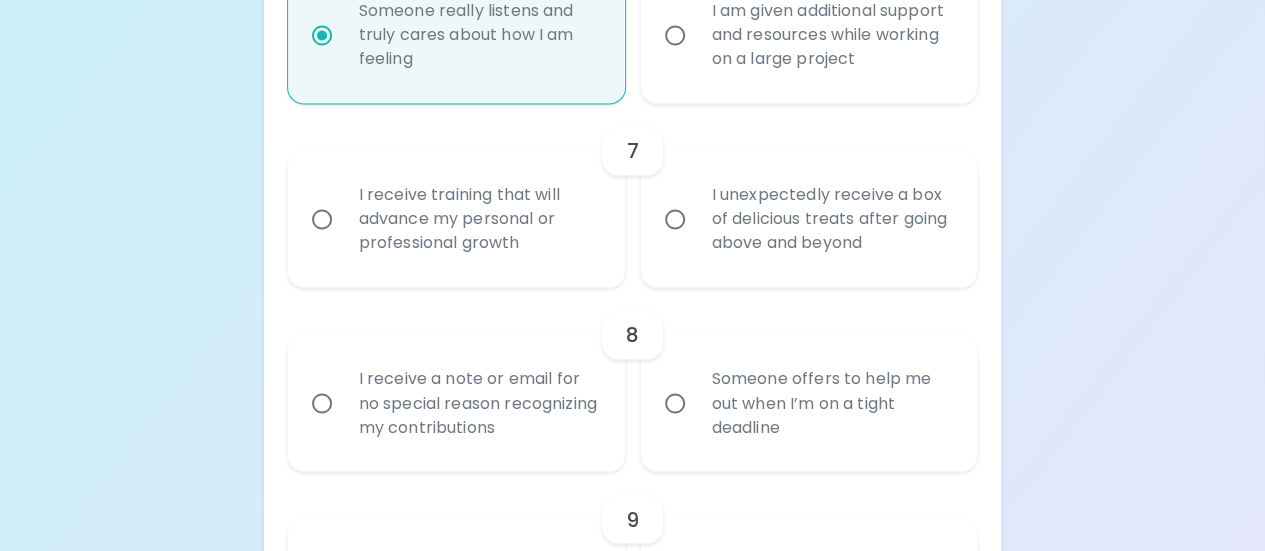 radio on "true" 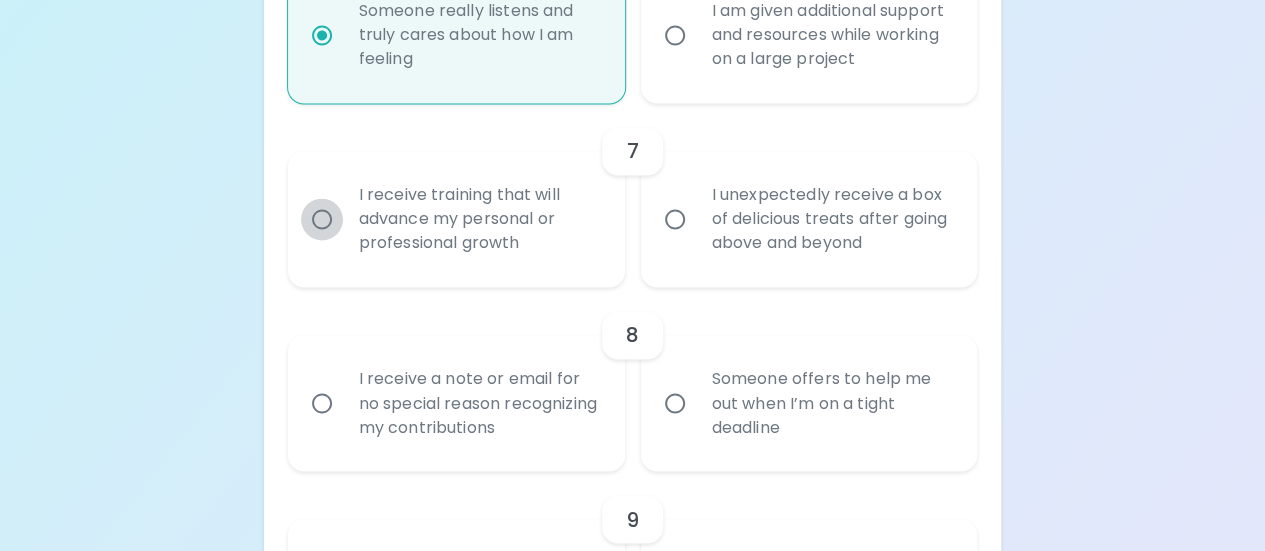 click on "I receive training that will advance my personal or professional growth" at bounding box center [322, 219] 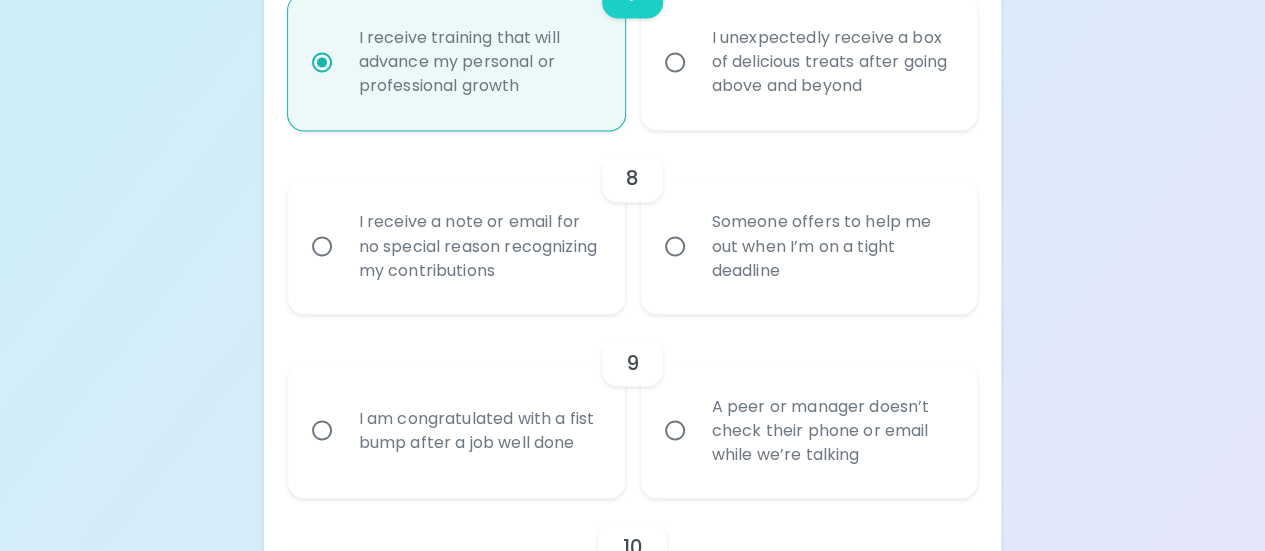 scroll, scrollTop: 1664, scrollLeft: 0, axis: vertical 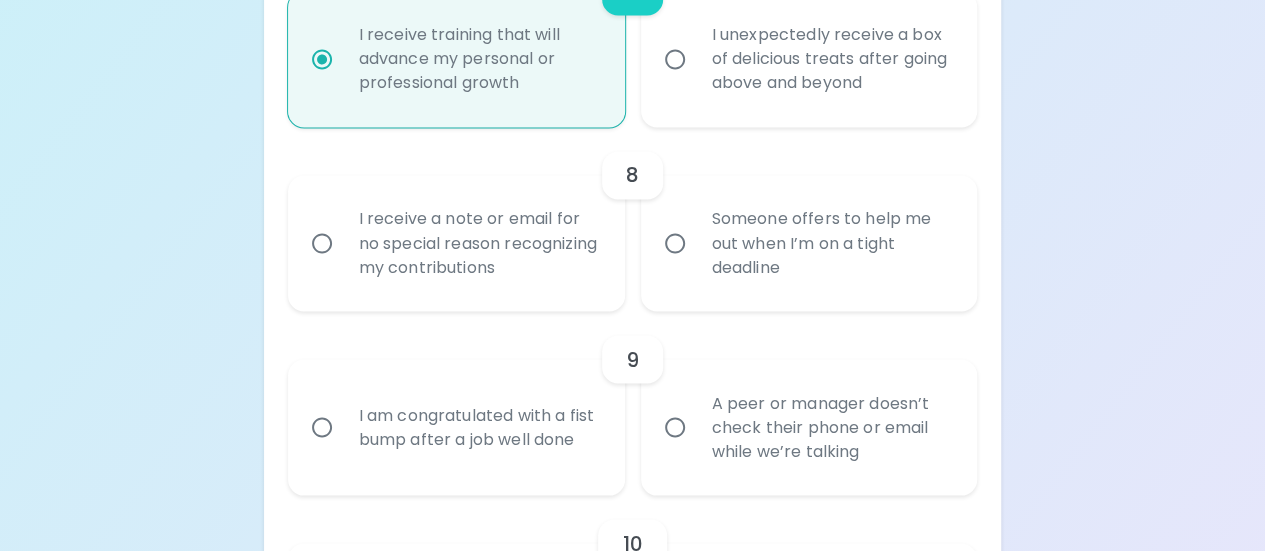 radio on "true" 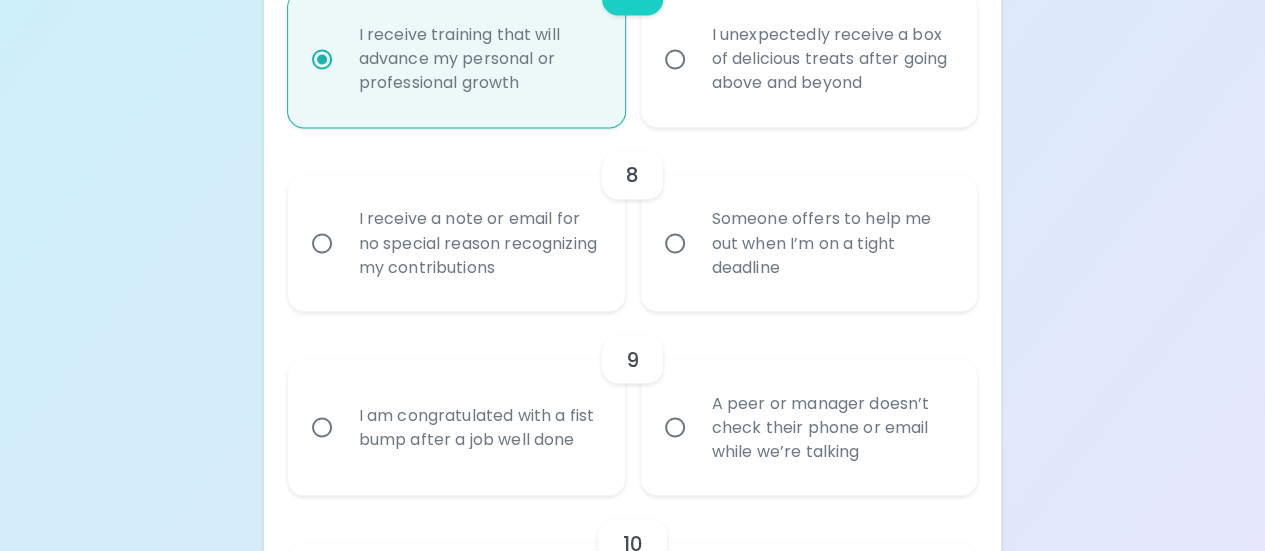 radio on "false" 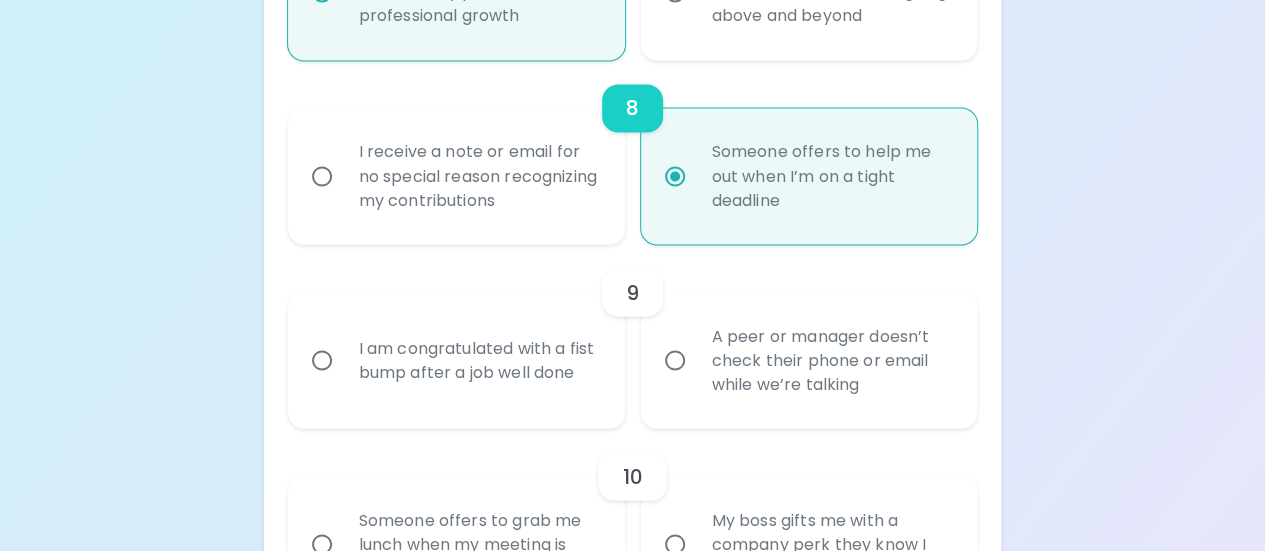 scroll, scrollTop: 1824, scrollLeft: 0, axis: vertical 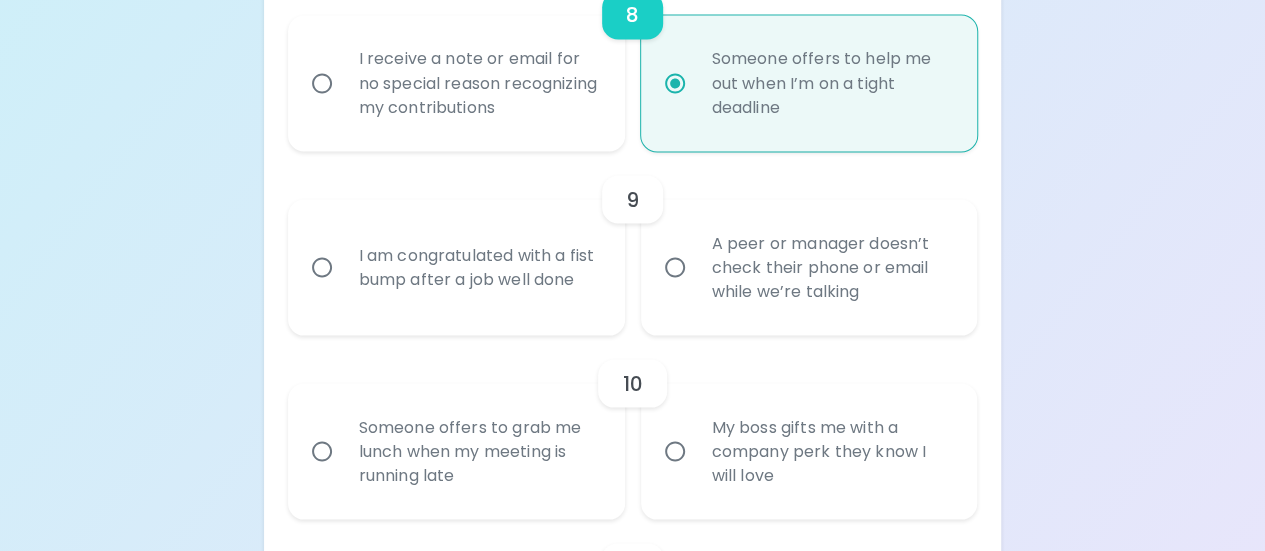 radio on "true" 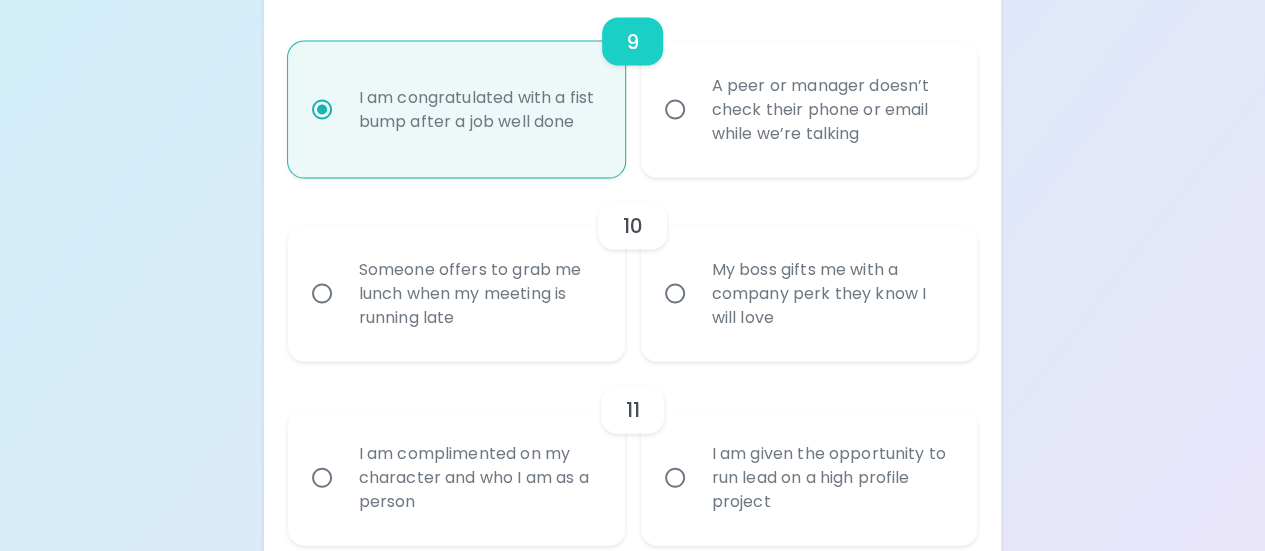 scroll, scrollTop: 1984, scrollLeft: 0, axis: vertical 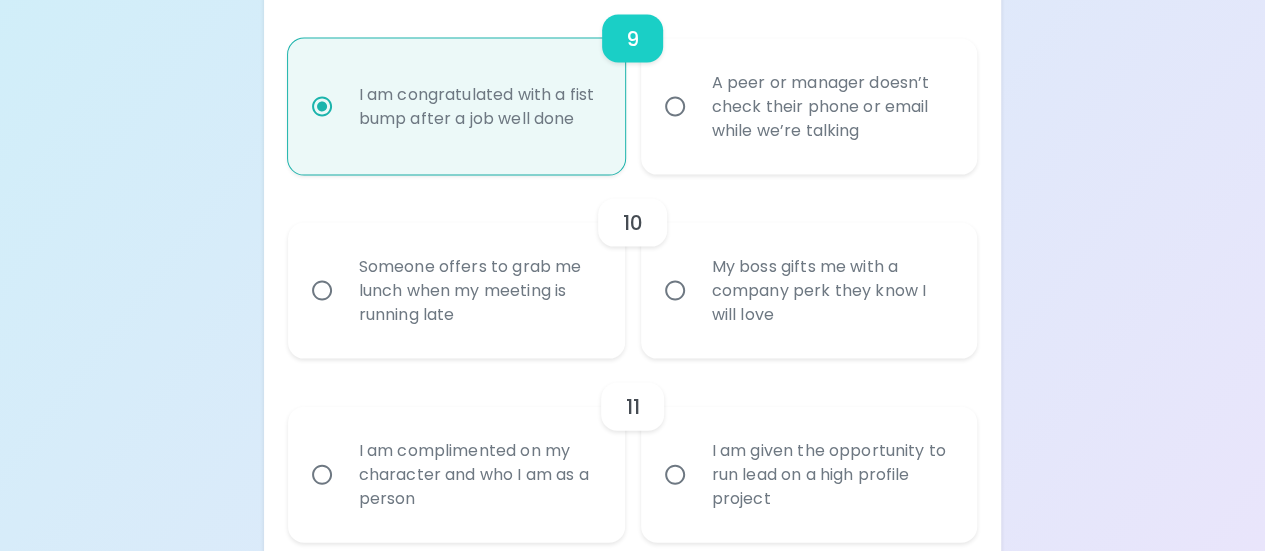 radio on "true" 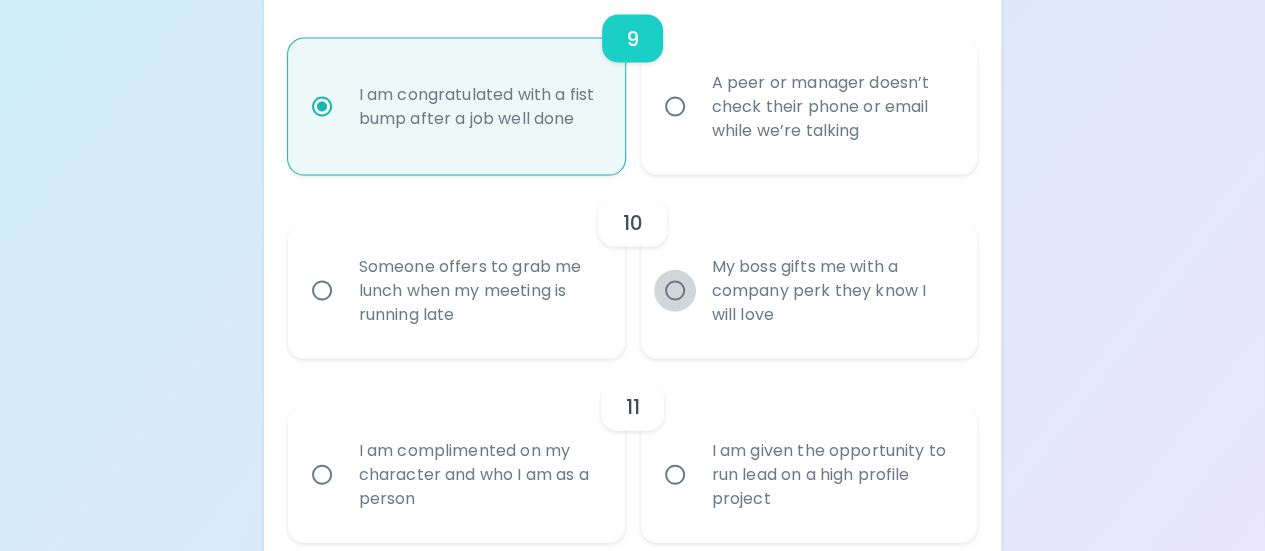 click on "My boss gifts me with a company perk they know I will love" at bounding box center (675, 291) 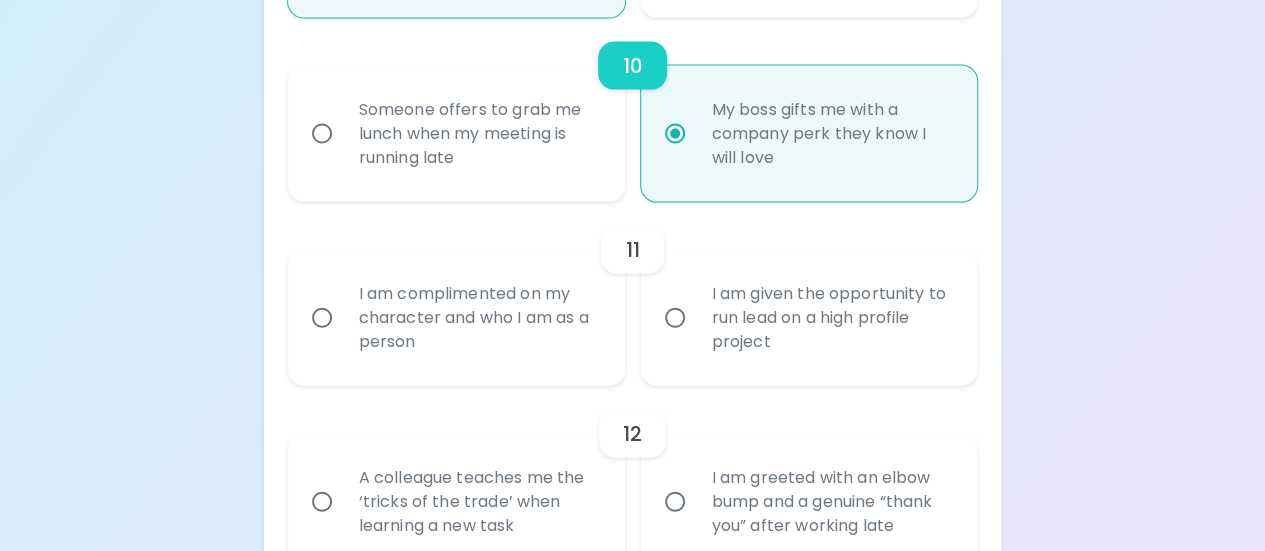 scroll, scrollTop: 2144, scrollLeft: 0, axis: vertical 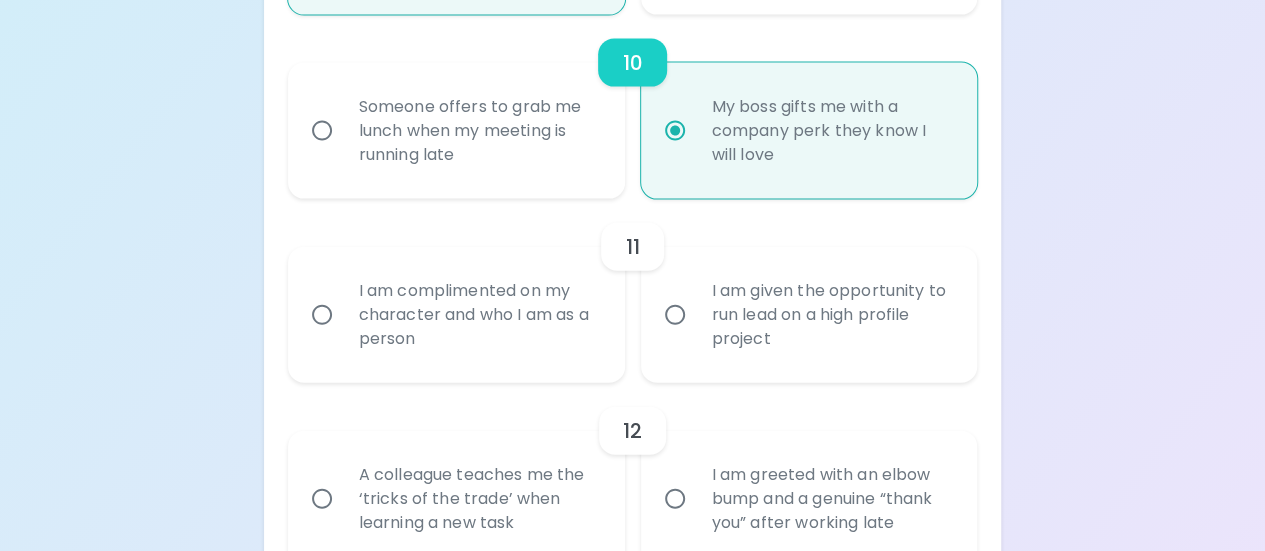 radio on "true" 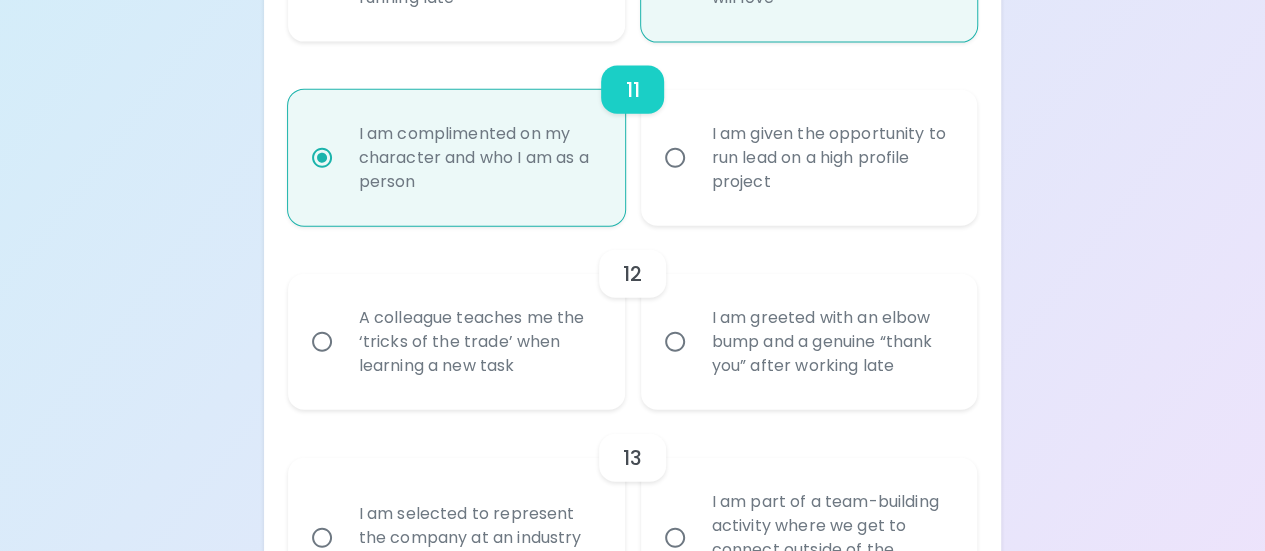 scroll, scrollTop: 2304, scrollLeft: 0, axis: vertical 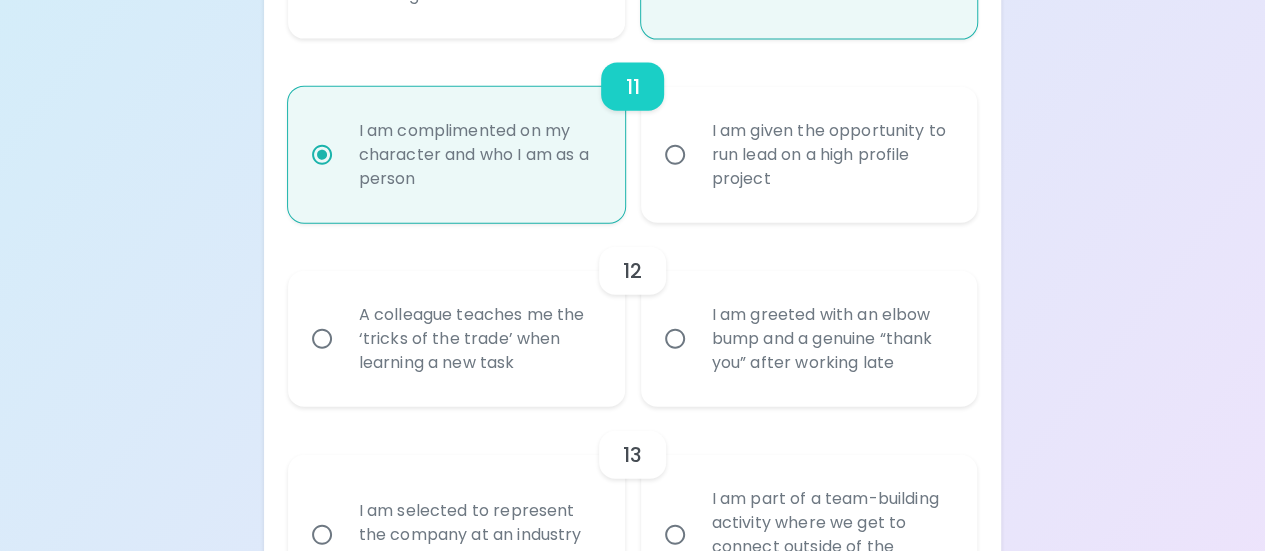 radio on "true" 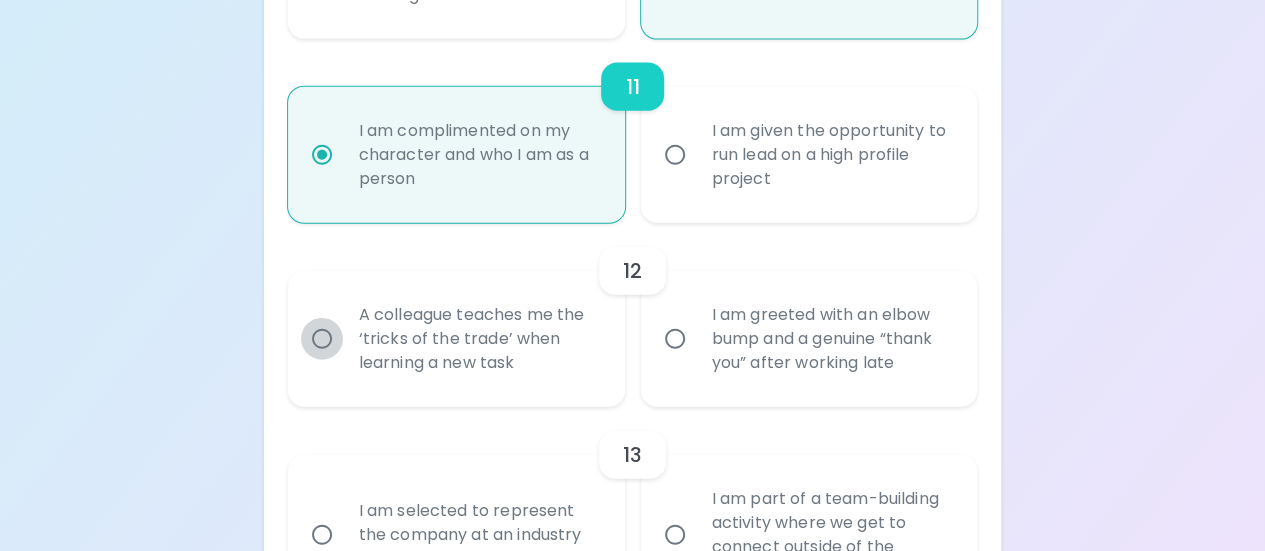 click on "A colleague teaches me the ‘tricks of the trade’ when learning a new task" at bounding box center (322, 339) 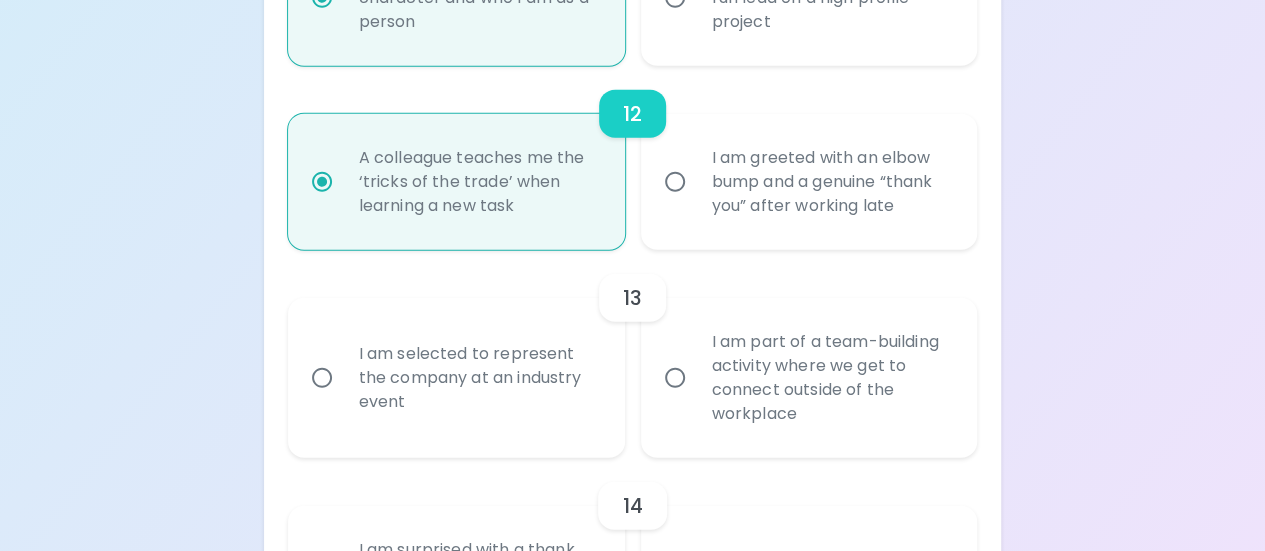 scroll, scrollTop: 2464, scrollLeft: 0, axis: vertical 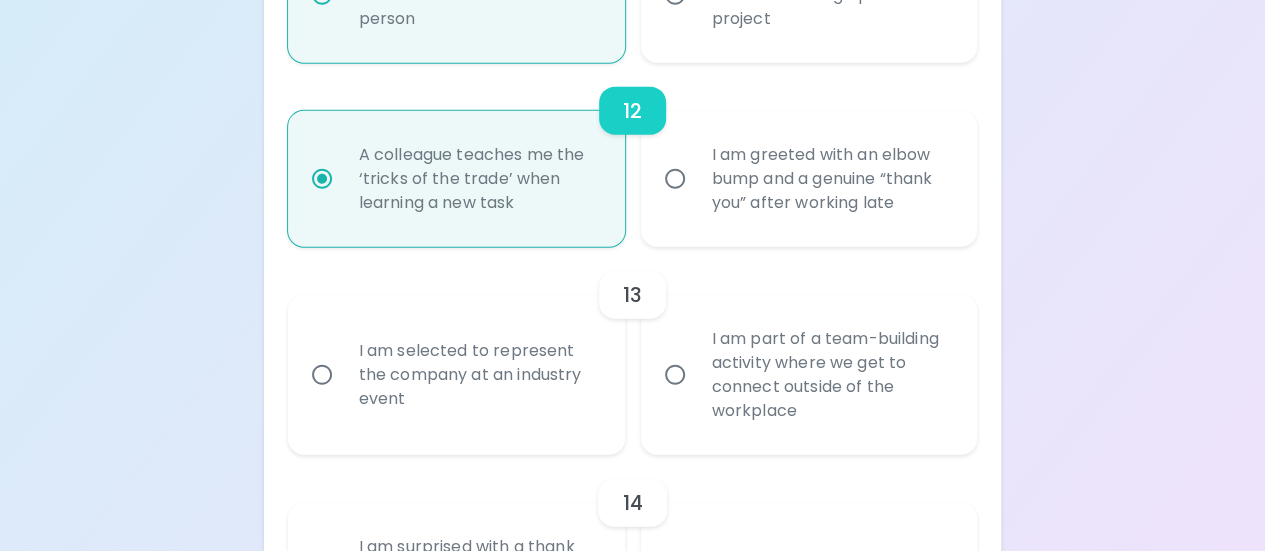 radio on "true" 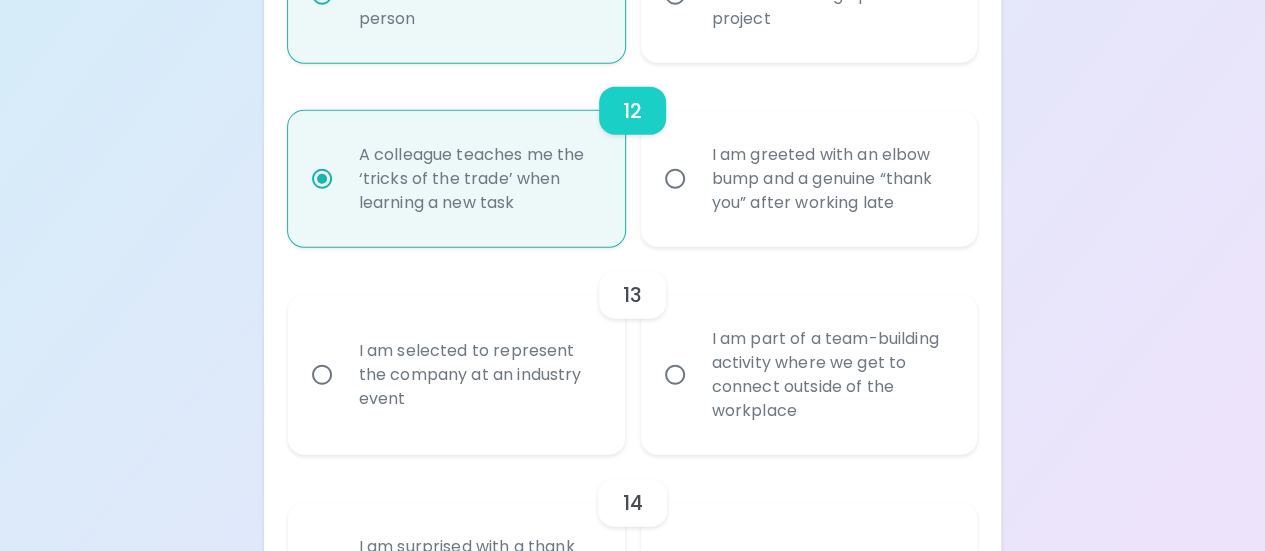 radio on "false" 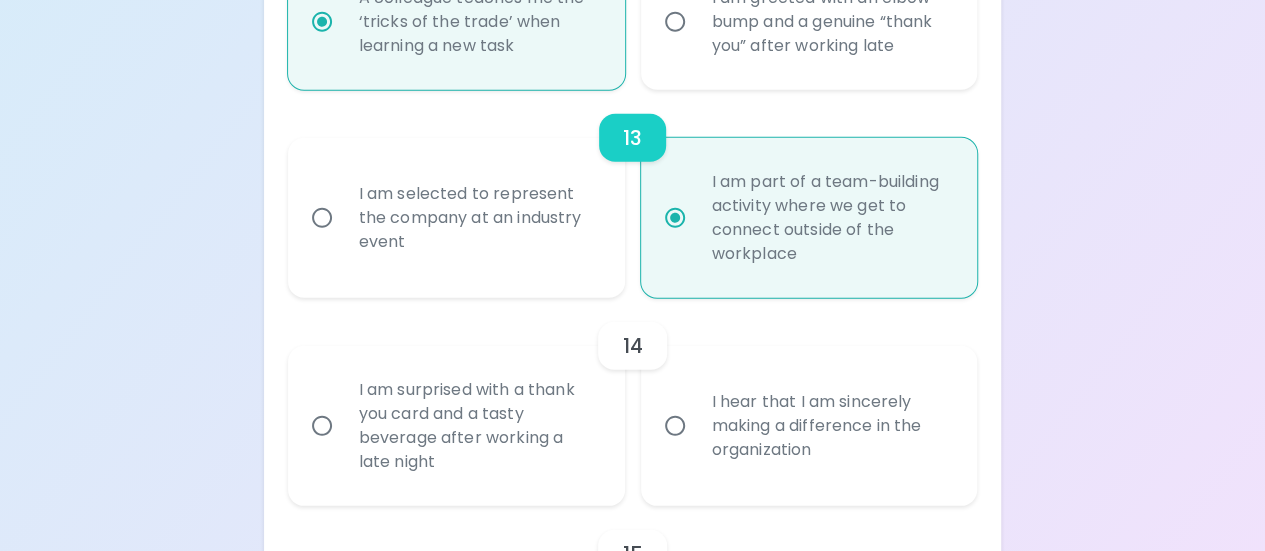 scroll, scrollTop: 2624, scrollLeft: 0, axis: vertical 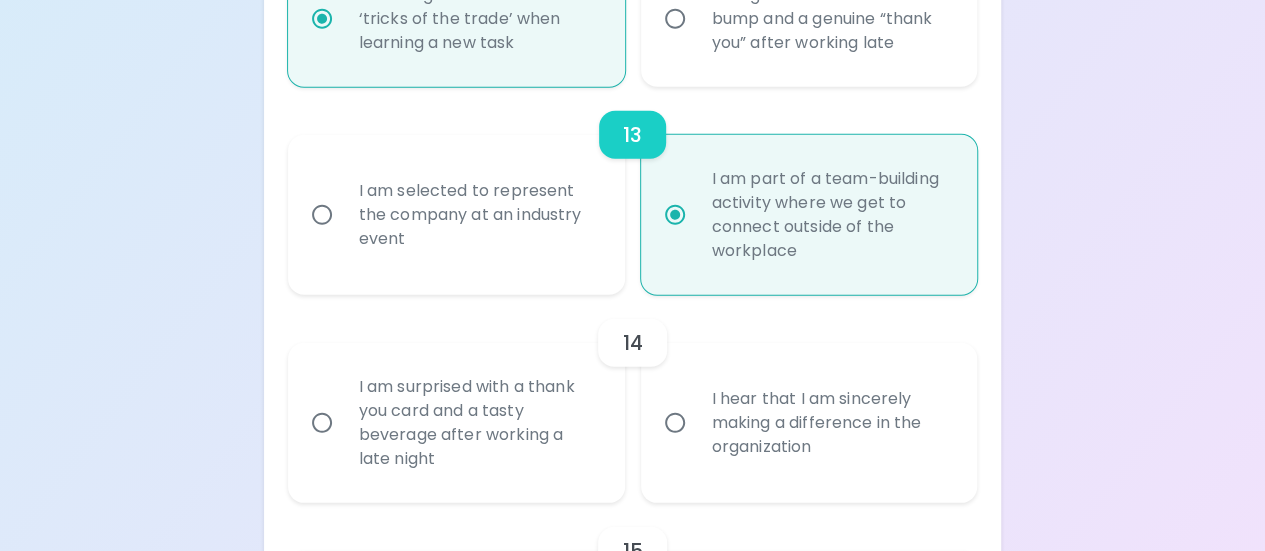 radio on "true" 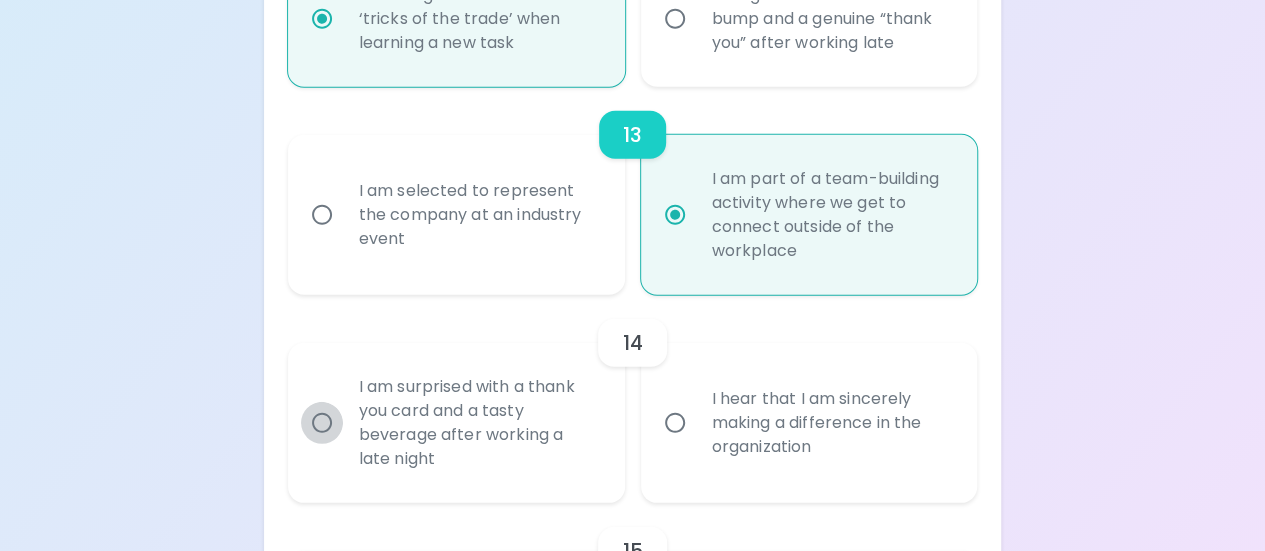 click on "I am surprised with a thank you card and a tasty beverage after working a late night" at bounding box center [322, 423] 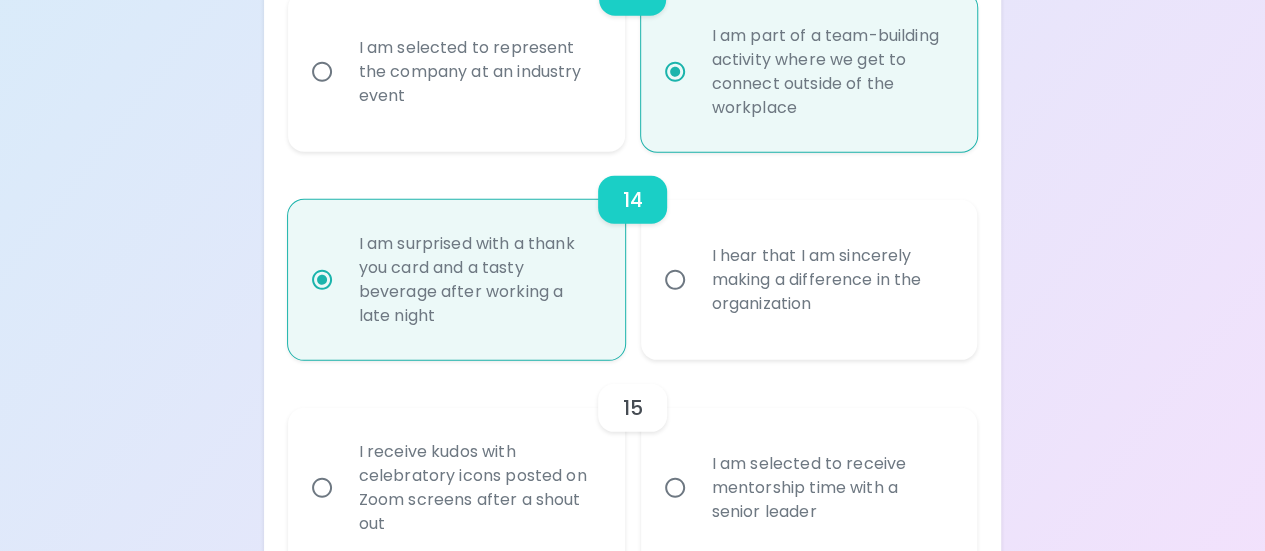 scroll, scrollTop: 2784, scrollLeft: 0, axis: vertical 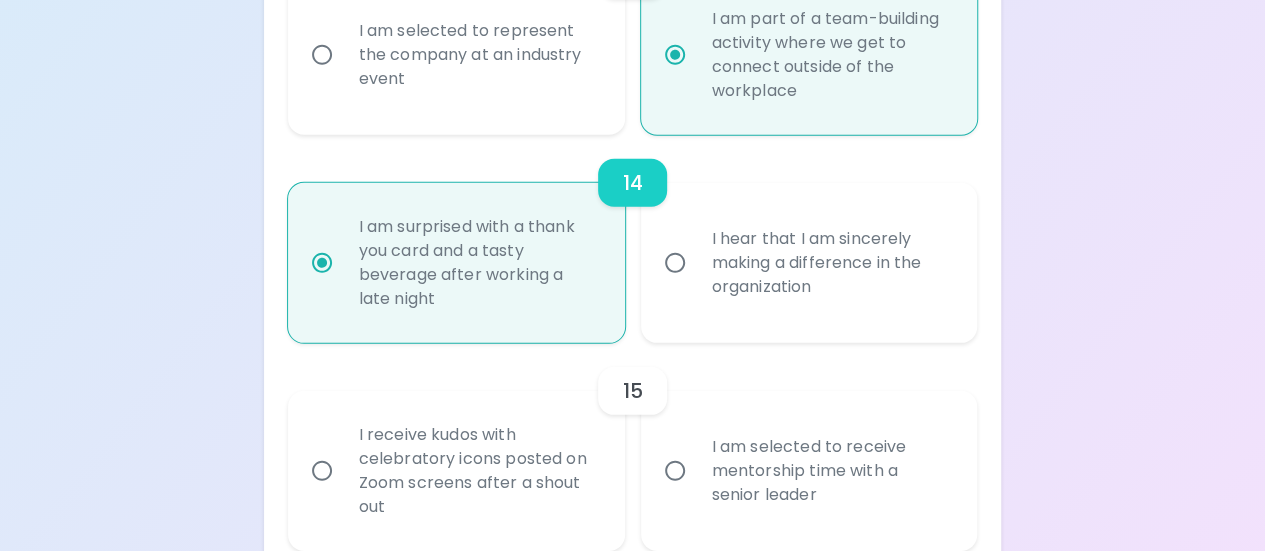 radio on "true" 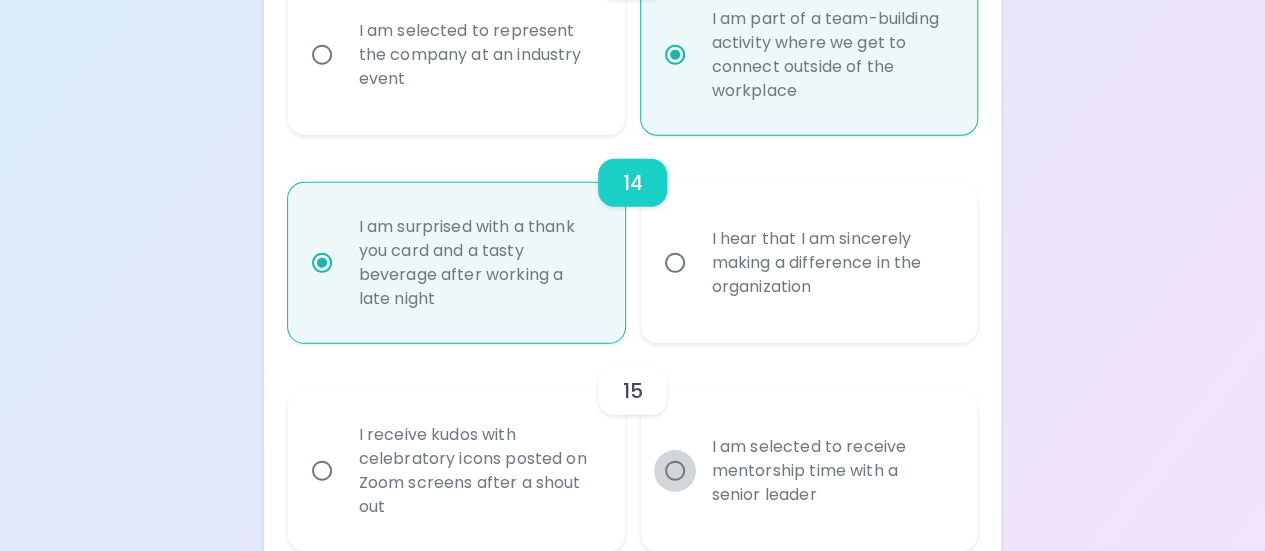 click on "I am selected to receive mentorship time with a senior leader" at bounding box center (675, 471) 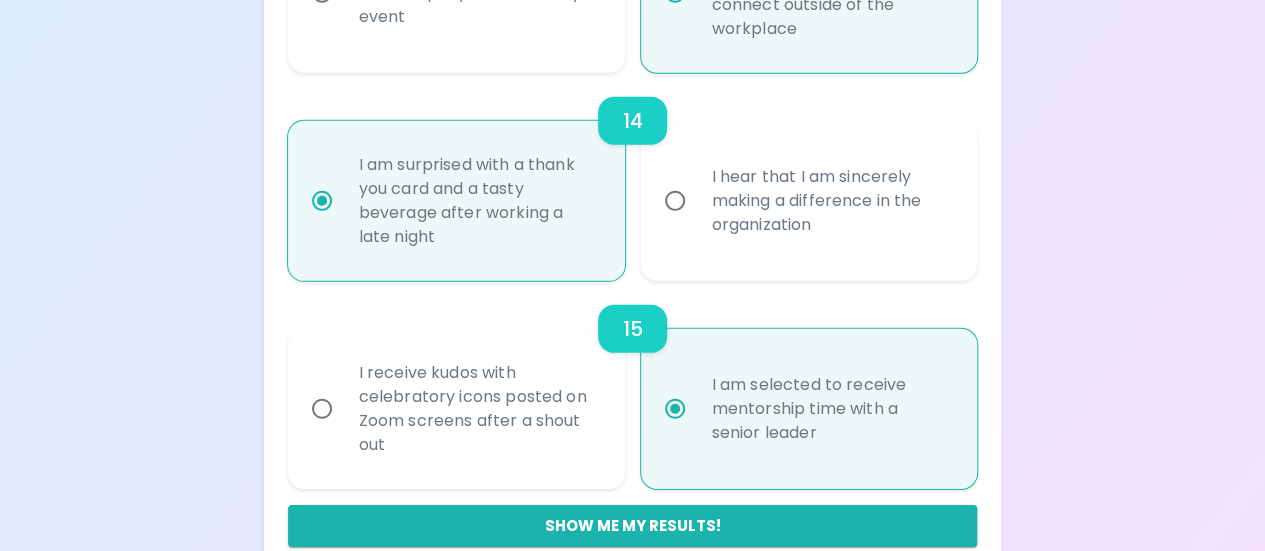 scroll, scrollTop: 2881, scrollLeft: 0, axis: vertical 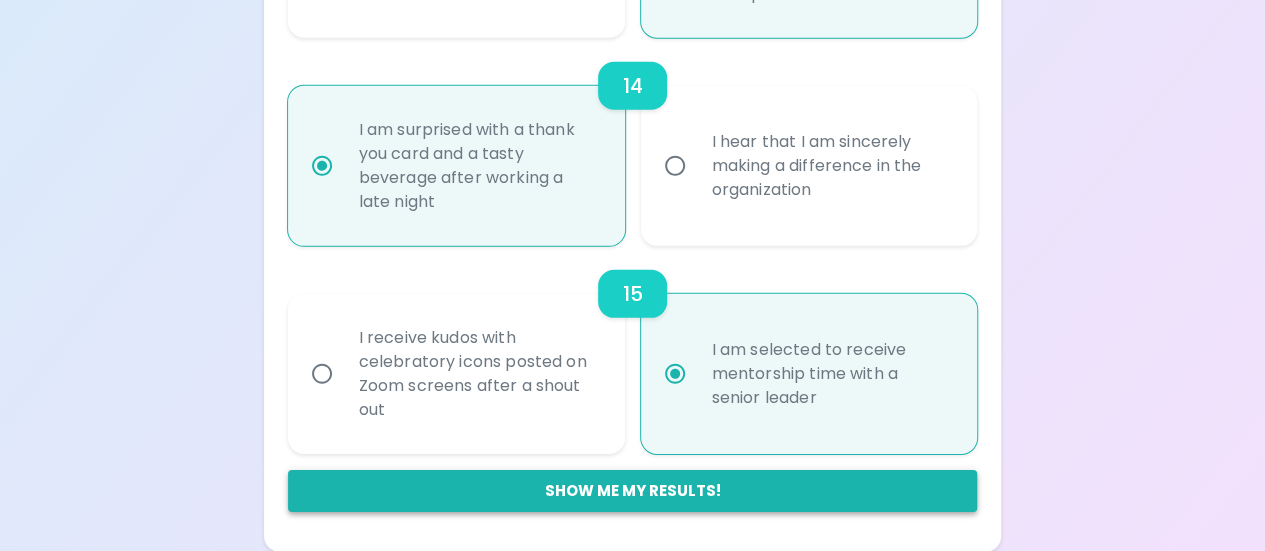 radio on "true" 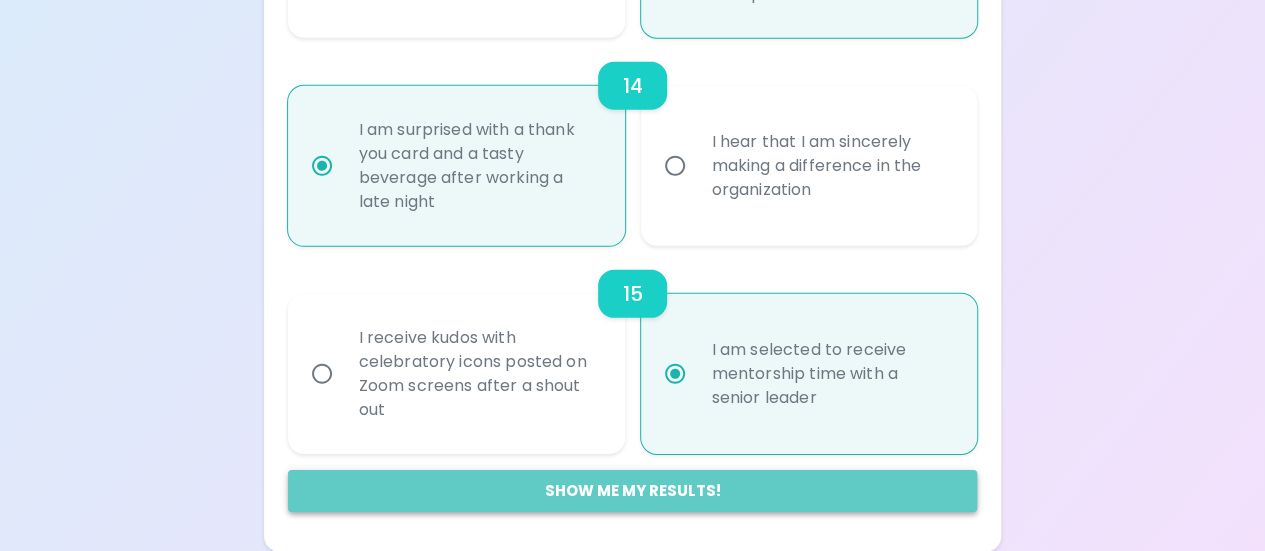 click on "Show me my results!" at bounding box center (633, 491) 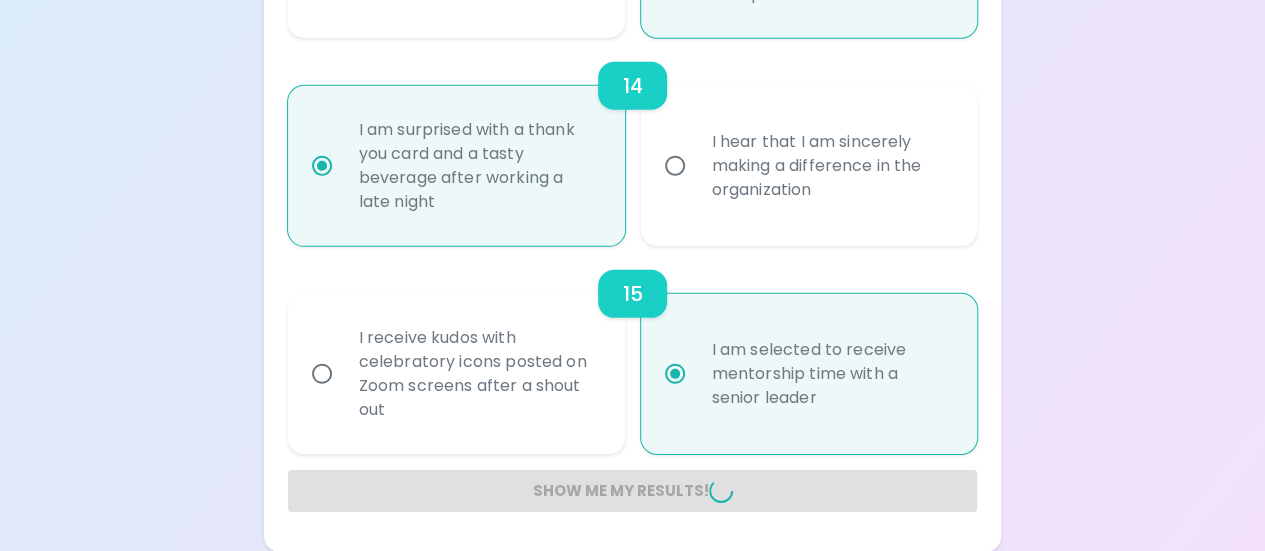 radio on "false" 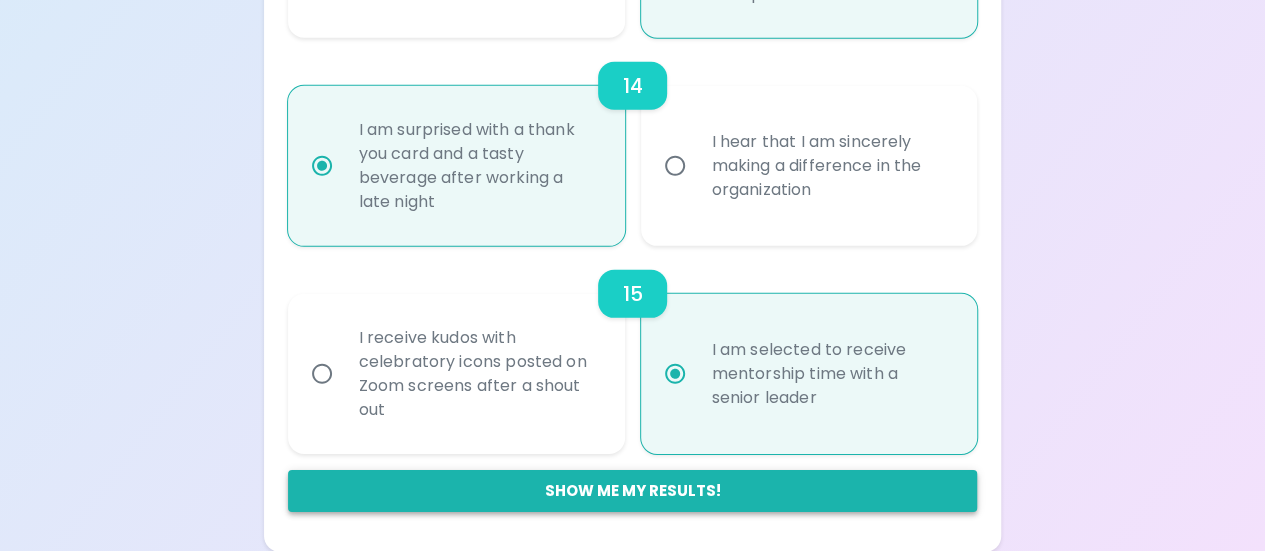 scroll, scrollTop: 708, scrollLeft: 0, axis: vertical 